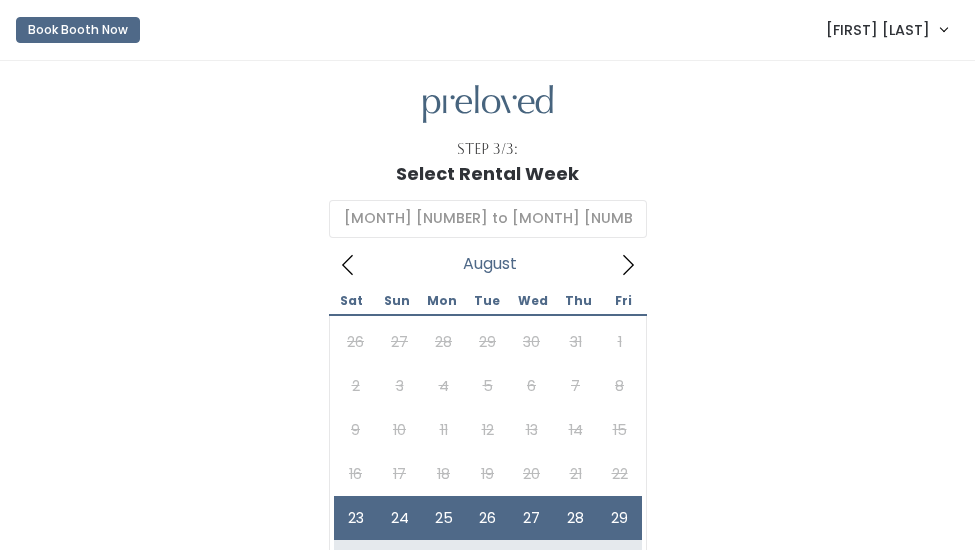 scroll, scrollTop: 0, scrollLeft: 0, axis: both 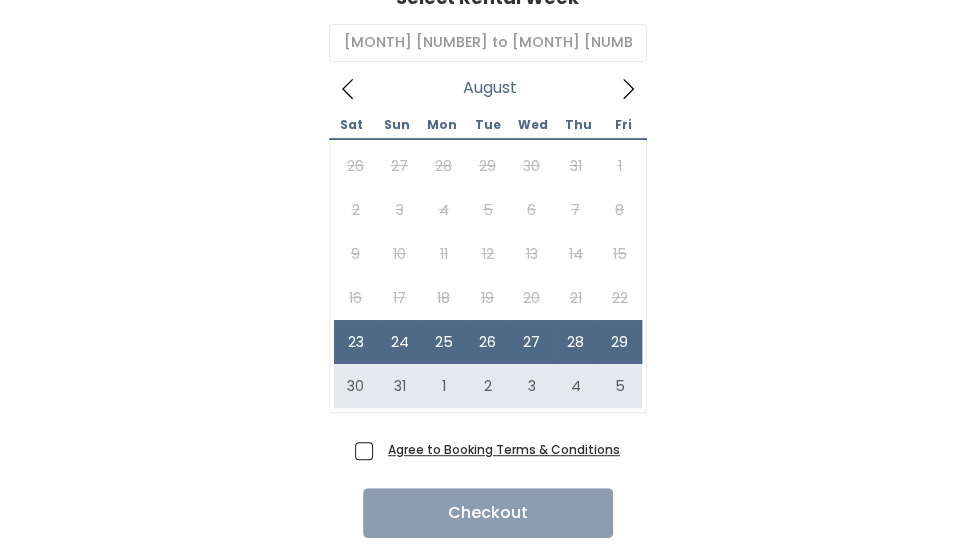 click on "Agree to Booking Terms & Conditions" at bounding box center (500, 449) 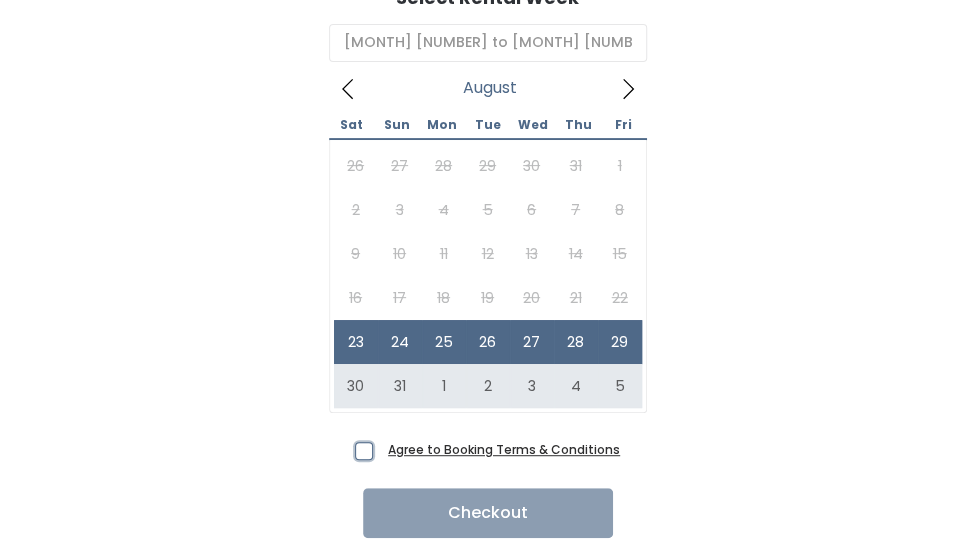 checkbox on "true" 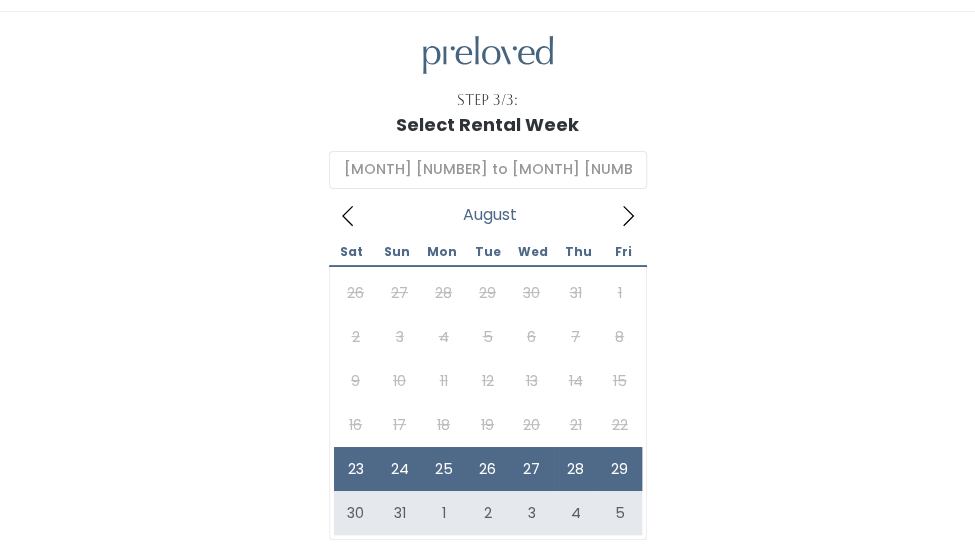 scroll, scrollTop: 0, scrollLeft: 0, axis: both 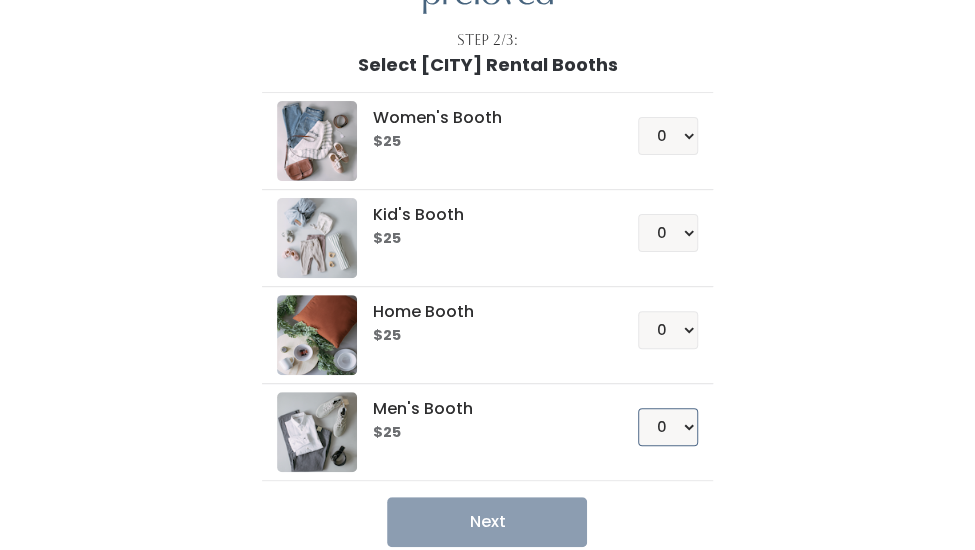 click on "0
1
2
3
4" at bounding box center (668, 427) 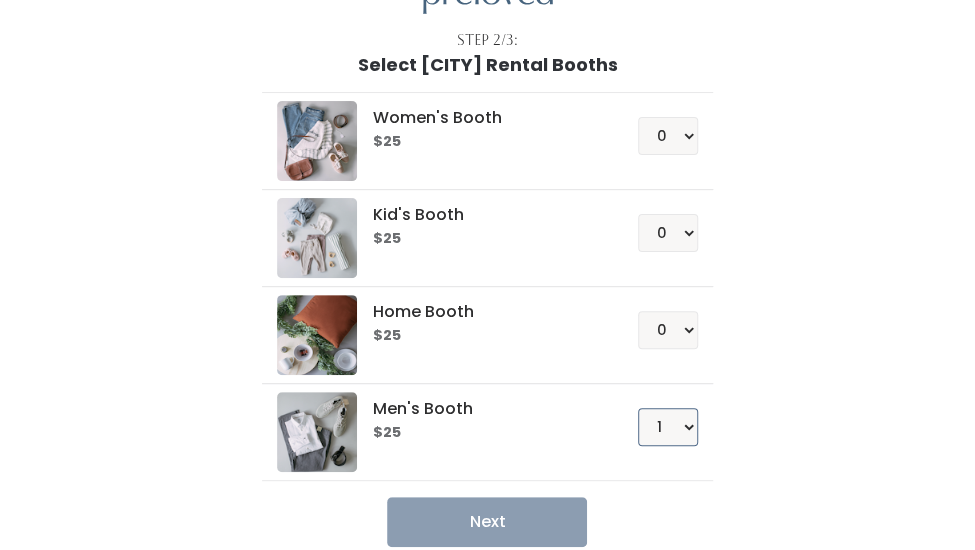 click on "0
1
2
3
4" at bounding box center [668, 427] 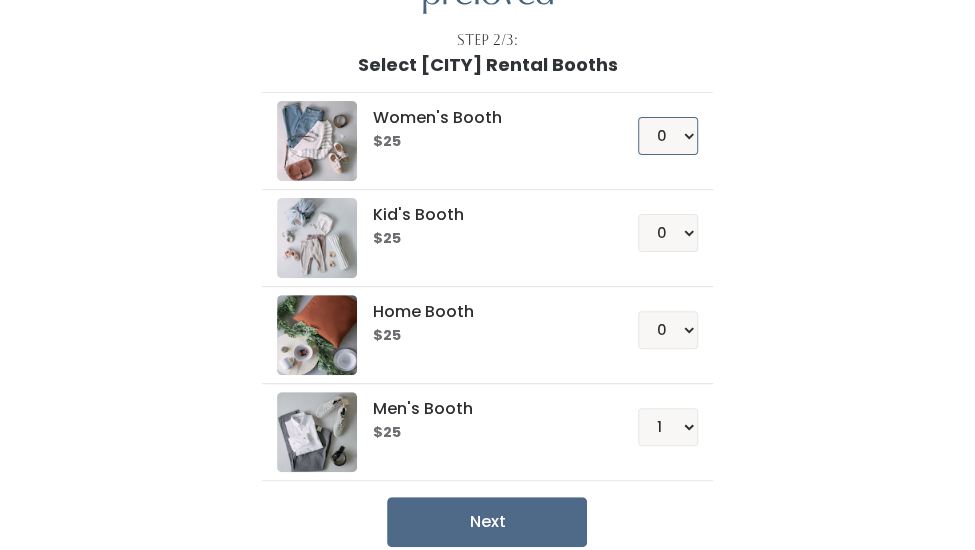 click on "0
1
2
3
4" at bounding box center [668, 136] 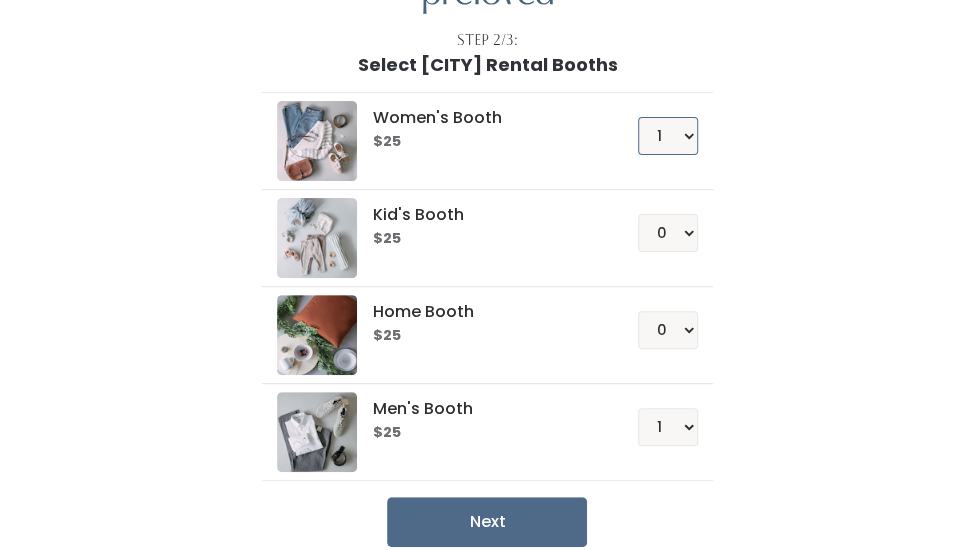 click on "0
1
2
3
4" at bounding box center [668, 136] 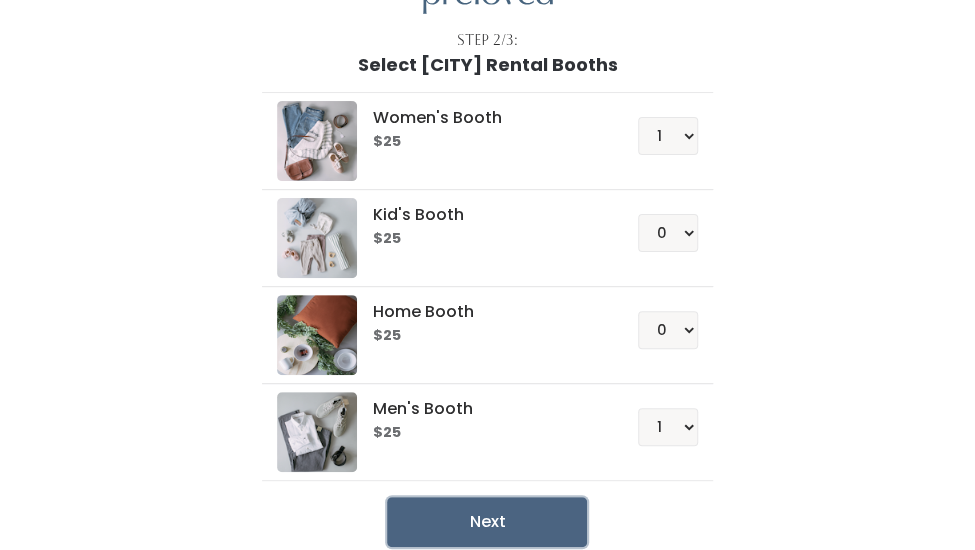 click on "Next" at bounding box center (487, 522) 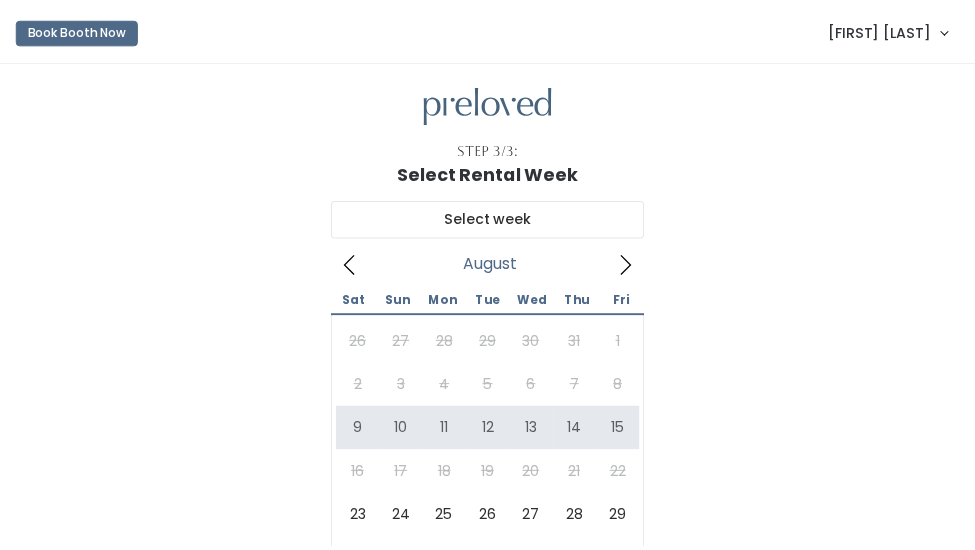 scroll, scrollTop: 0, scrollLeft: 0, axis: both 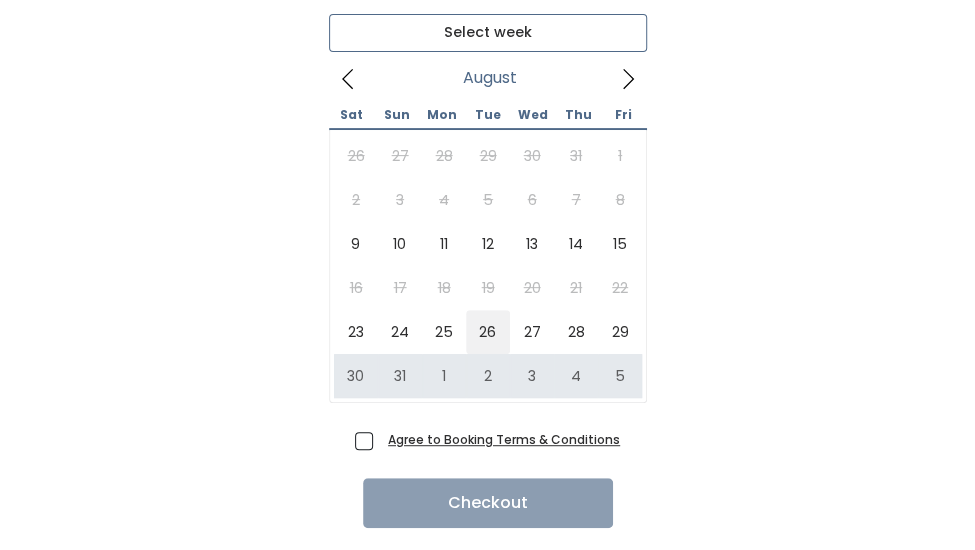 type on "August 23 to August 29" 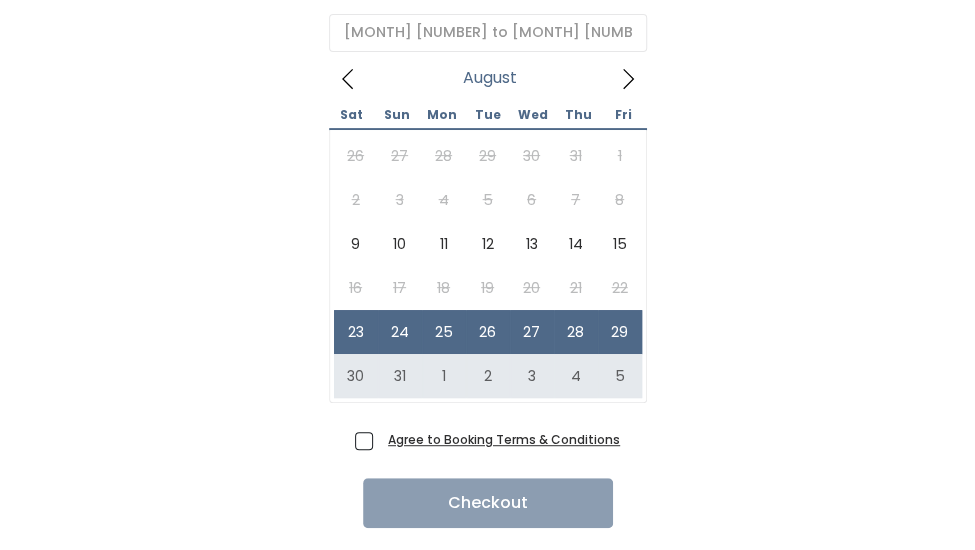 click on "Agree to Booking Terms & Conditions" at bounding box center [487, 439] 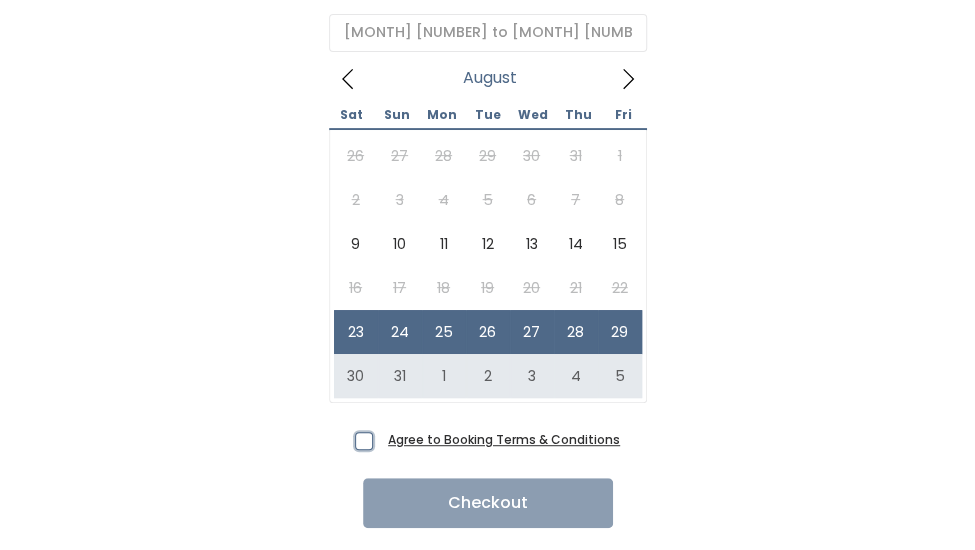 click on "Agree to Booking Terms & Conditions" at bounding box center [386, 435] 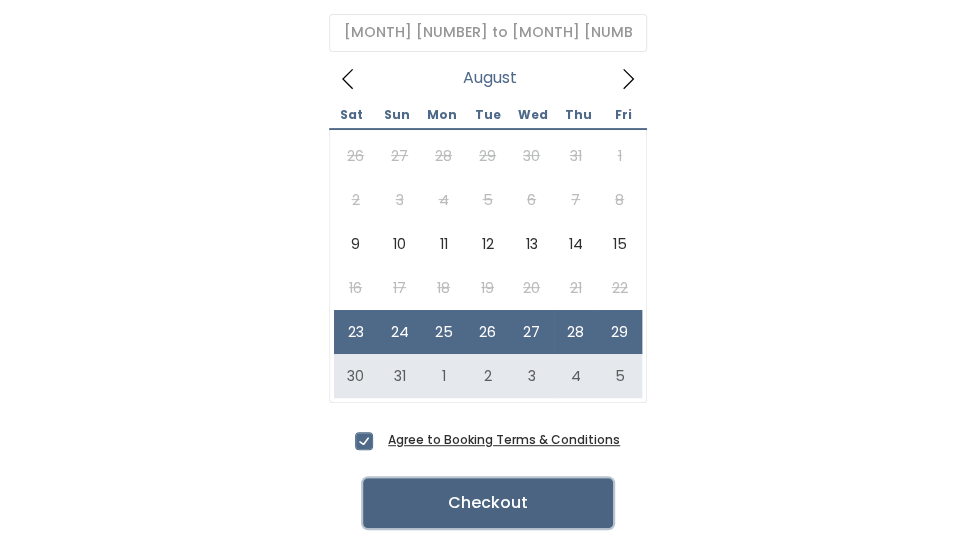 click on "Checkout" at bounding box center (488, 503) 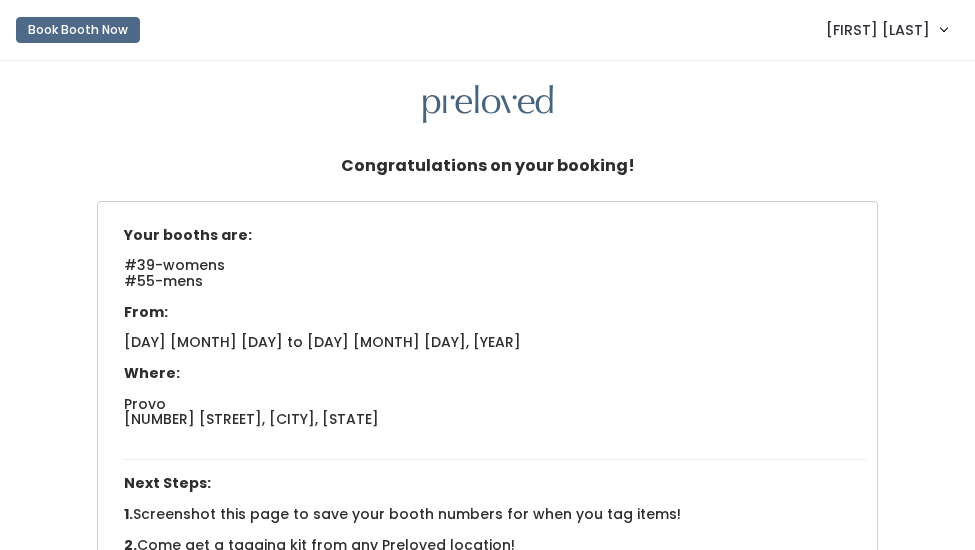 scroll, scrollTop: 0, scrollLeft: 0, axis: both 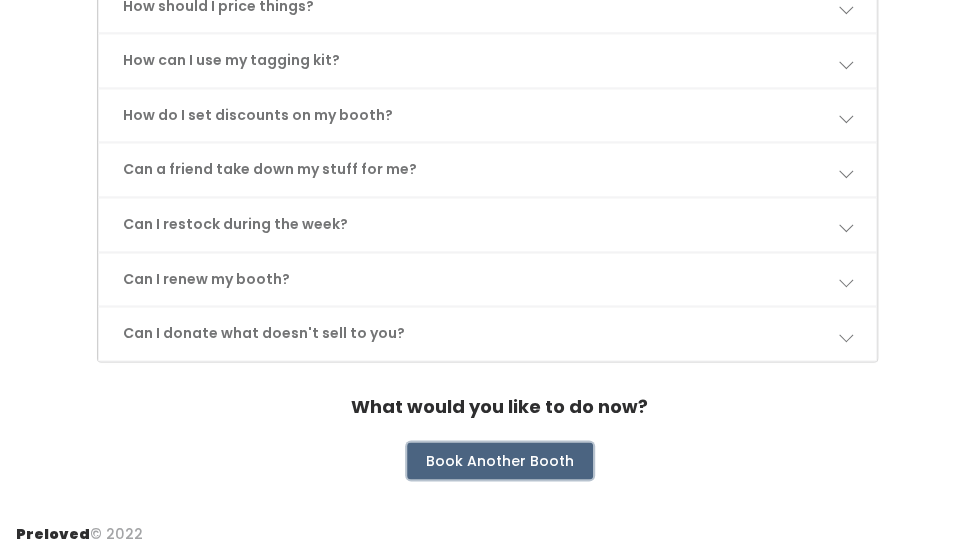 click on "Book Another Booth" at bounding box center [500, 461] 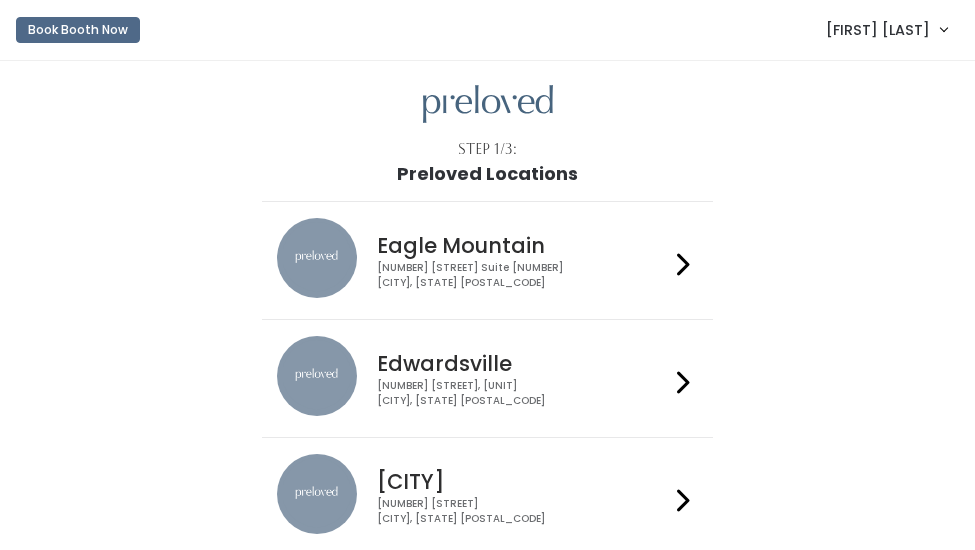 scroll, scrollTop: 0, scrollLeft: 0, axis: both 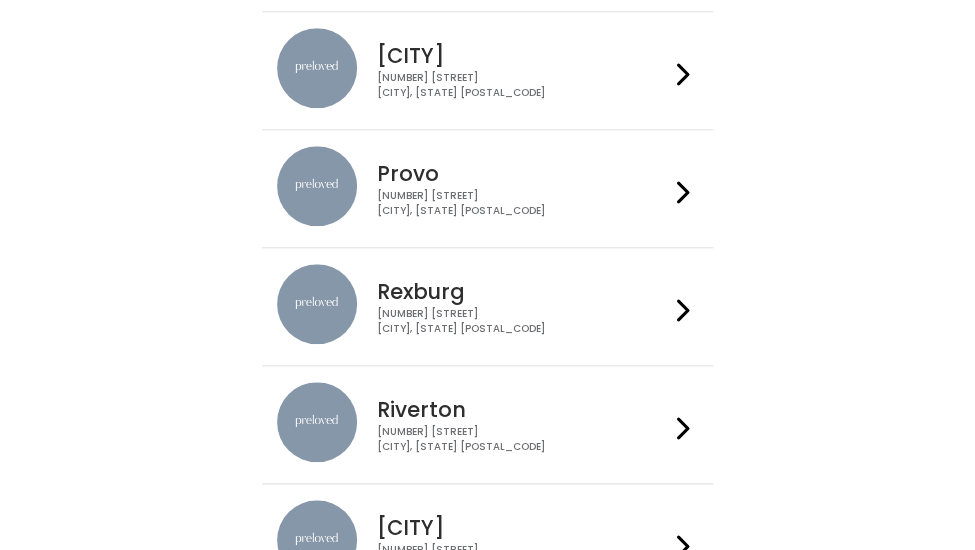drag, startPoint x: 493, startPoint y: 200, endPoint x: 456, endPoint y: 183, distance: 40.718548 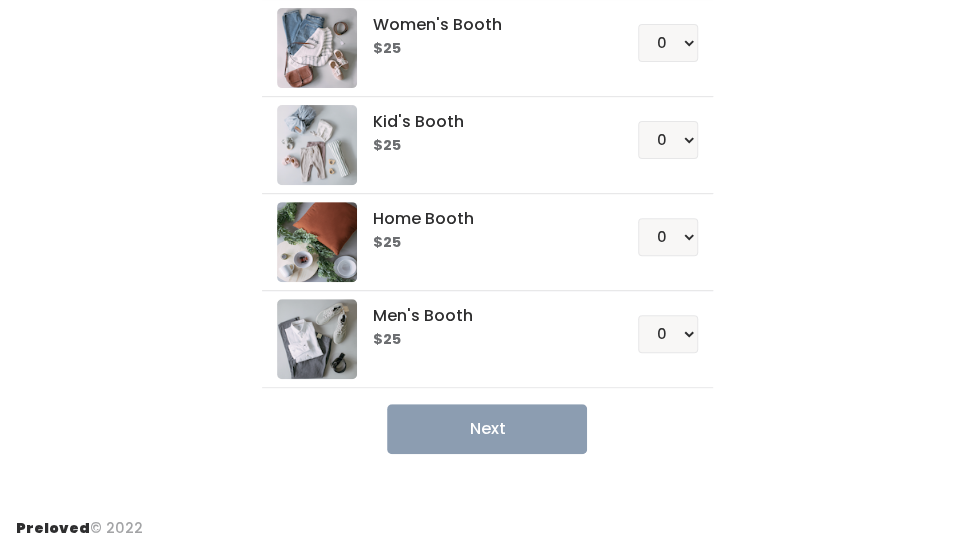 scroll, scrollTop: 202, scrollLeft: 0, axis: vertical 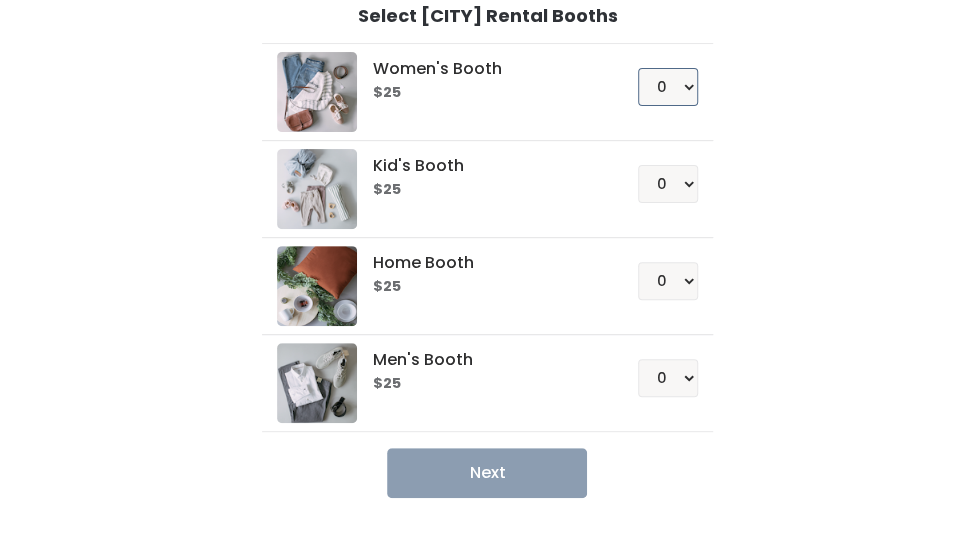 click on "0
1
2
3
4" at bounding box center (668, 87) 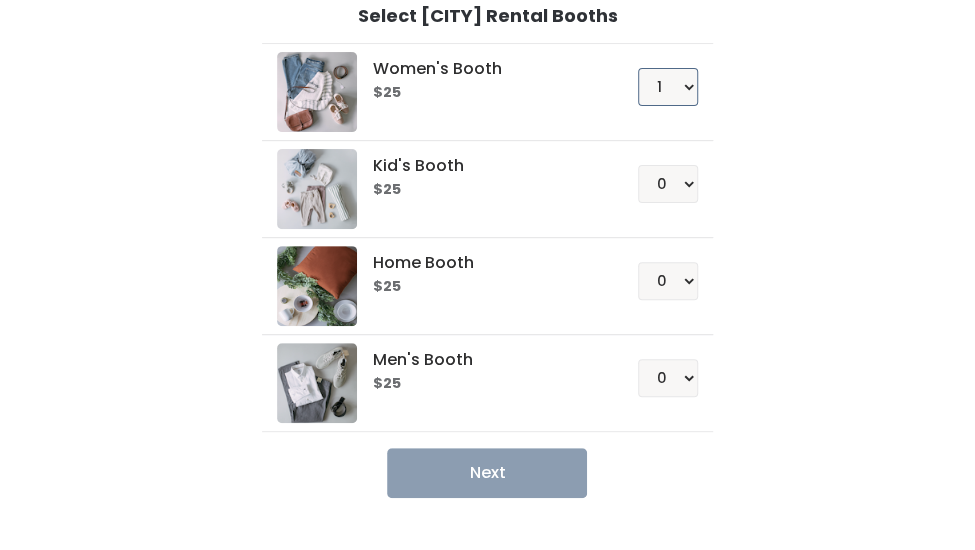 click on "0
1
2
3
4" at bounding box center (668, 87) 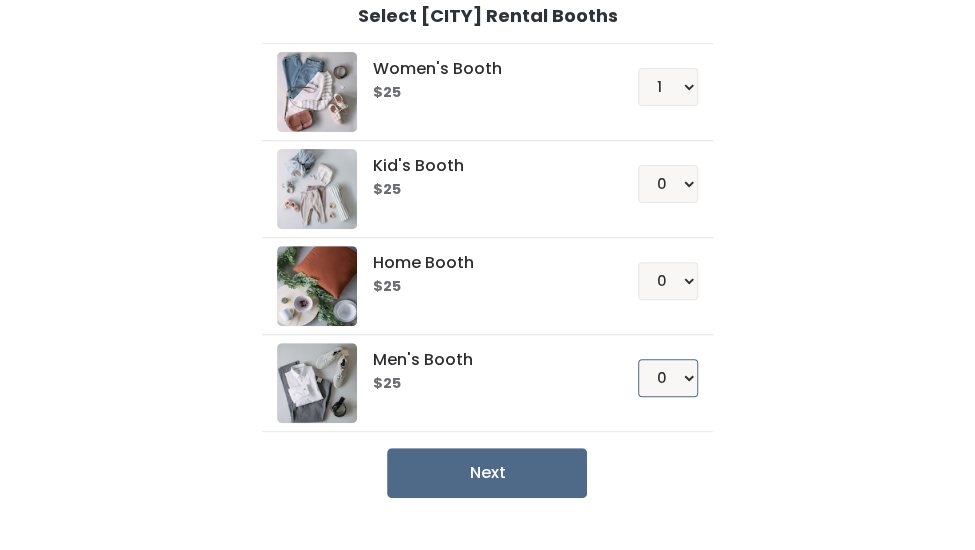 click on "0
1
2
3
4" at bounding box center [668, 378] 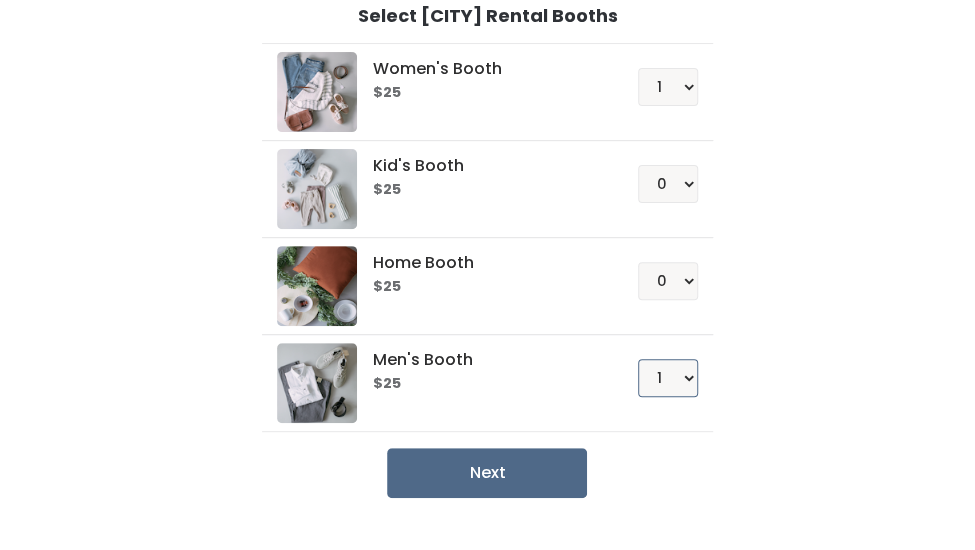 click on "0
1
2
3
4" at bounding box center (668, 378) 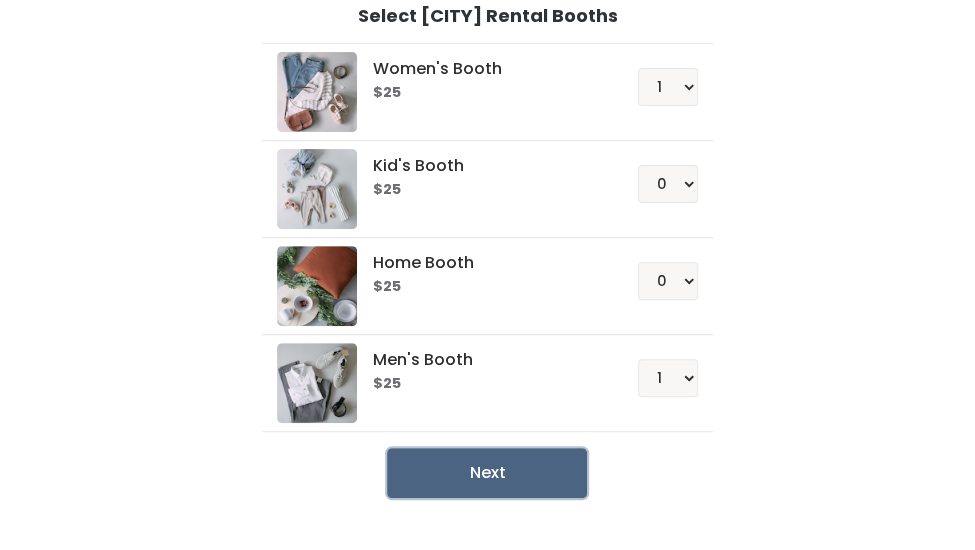 click on "Next" at bounding box center (487, 473) 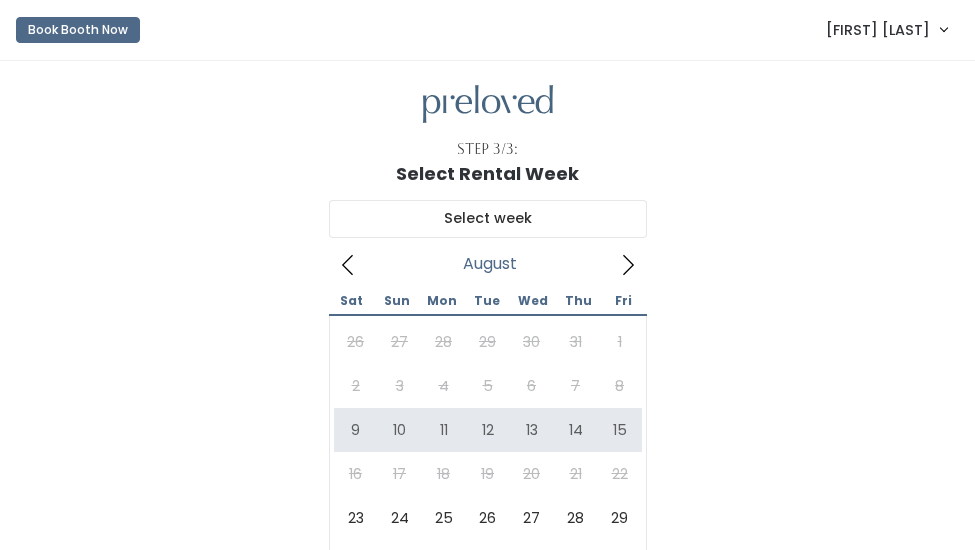 scroll, scrollTop: 0, scrollLeft: 0, axis: both 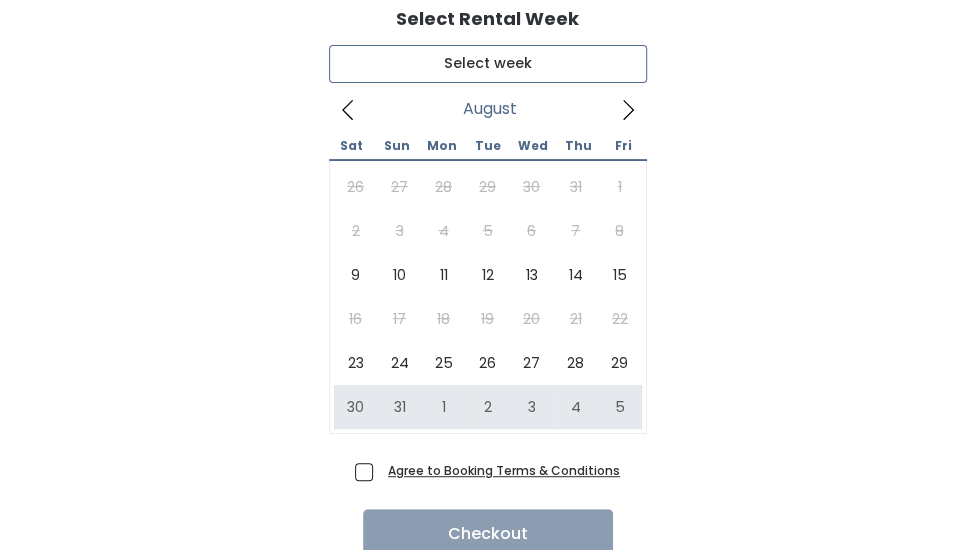 type on "[MONTH] [DAY] to [MONTH] [DAY]" 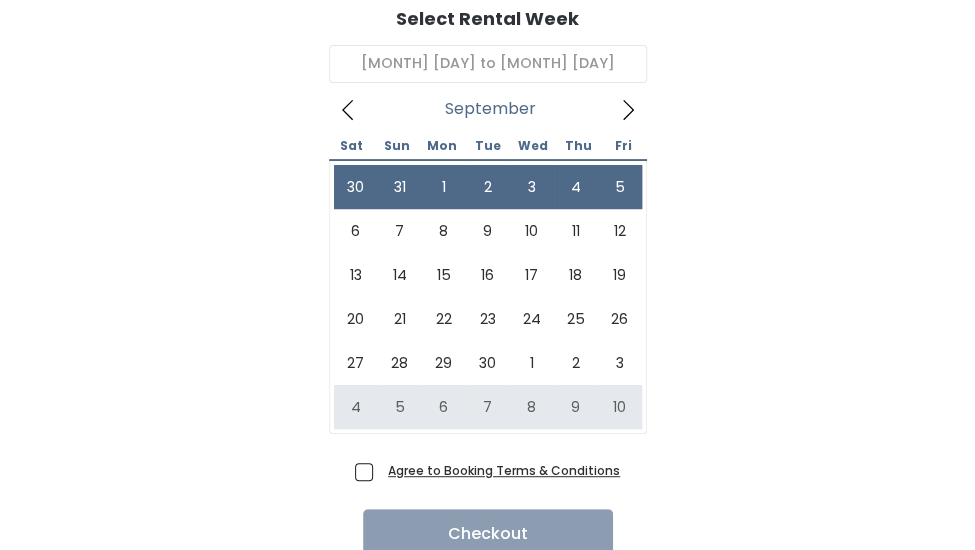 click on "Agree to Booking Terms & Conditions" at bounding box center [500, 470] 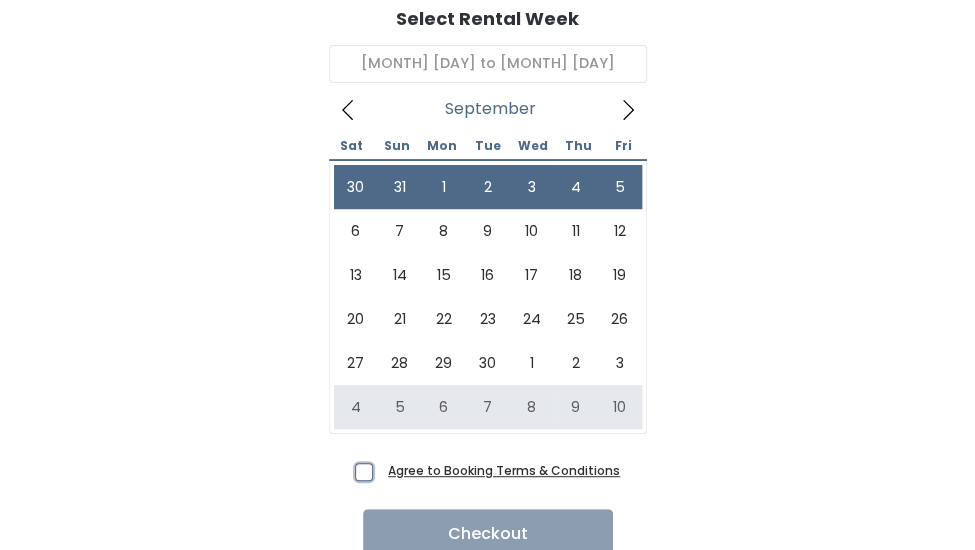 checkbox on "true" 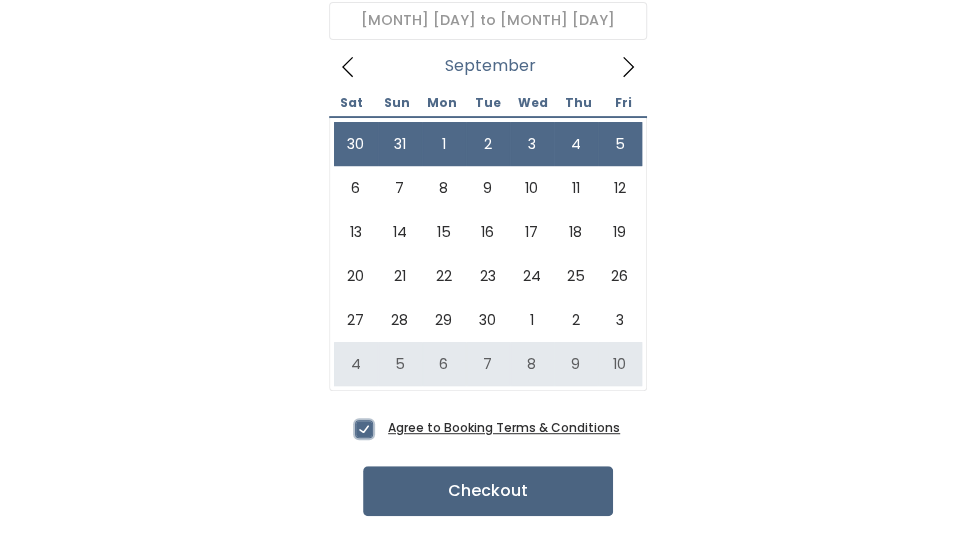 scroll, scrollTop: 199, scrollLeft: 0, axis: vertical 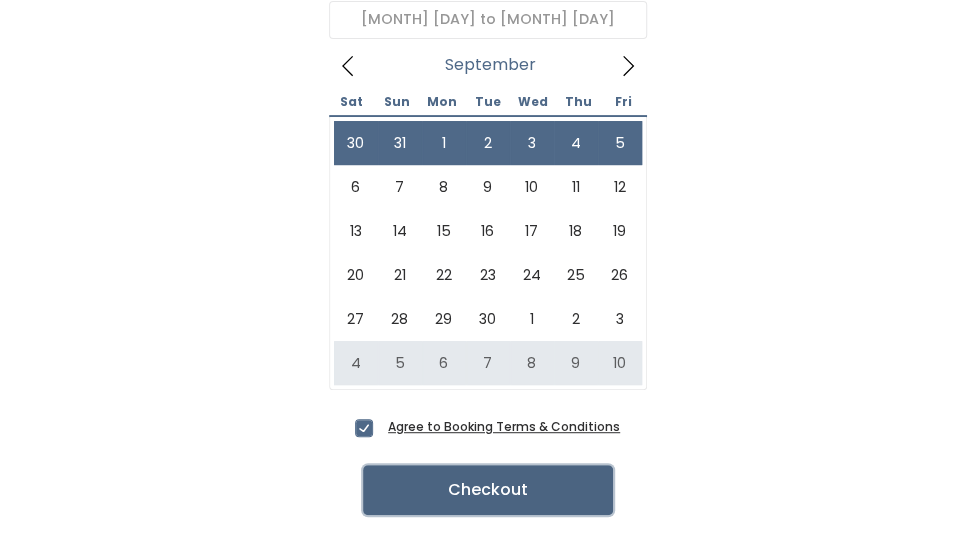 click on "Checkout" at bounding box center (488, 490) 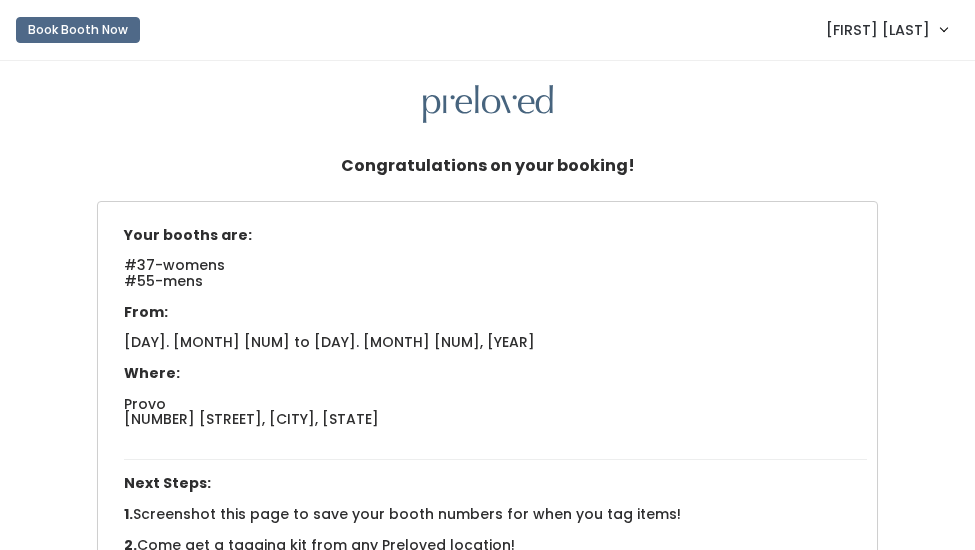 scroll, scrollTop: 0, scrollLeft: 0, axis: both 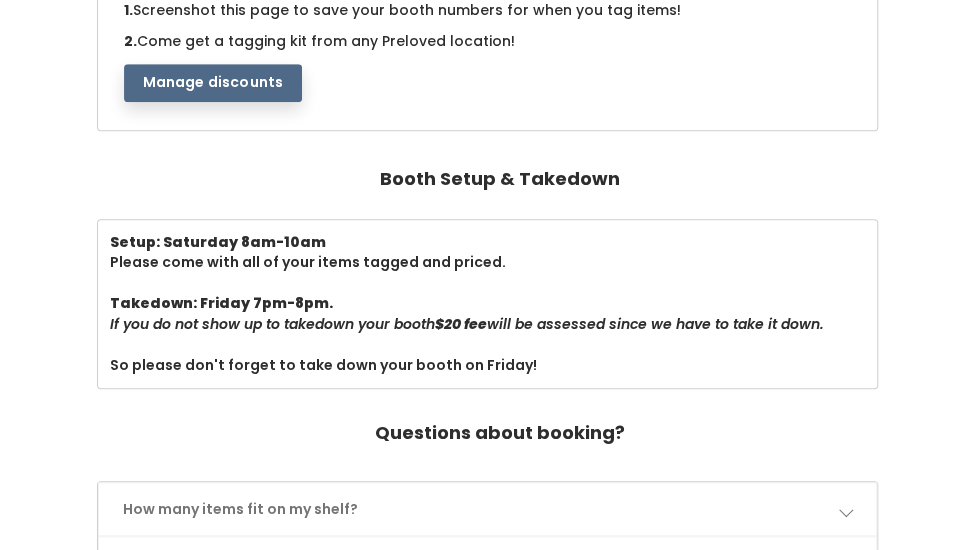 click on "Manage discounts" at bounding box center [213, 83] 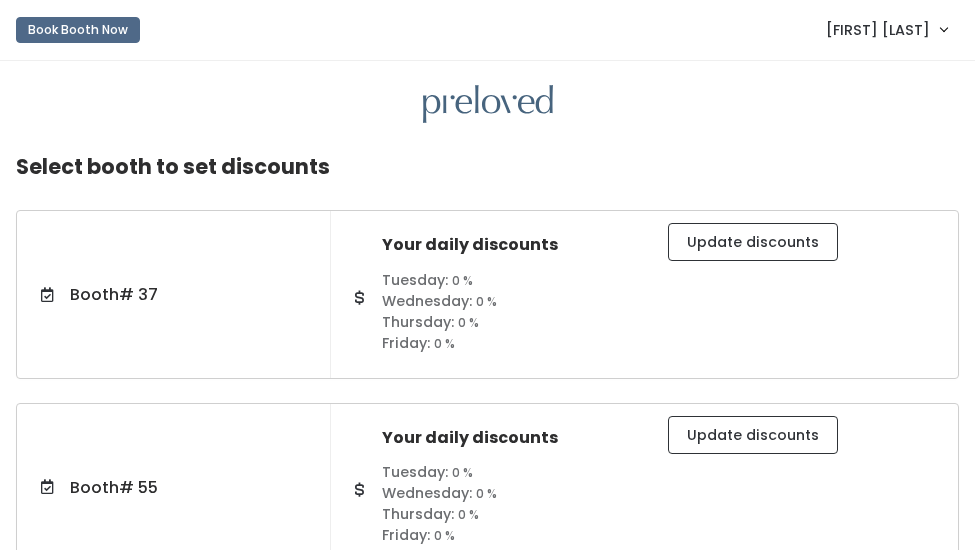 scroll, scrollTop: 0, scrollLeft: 0, axis: both 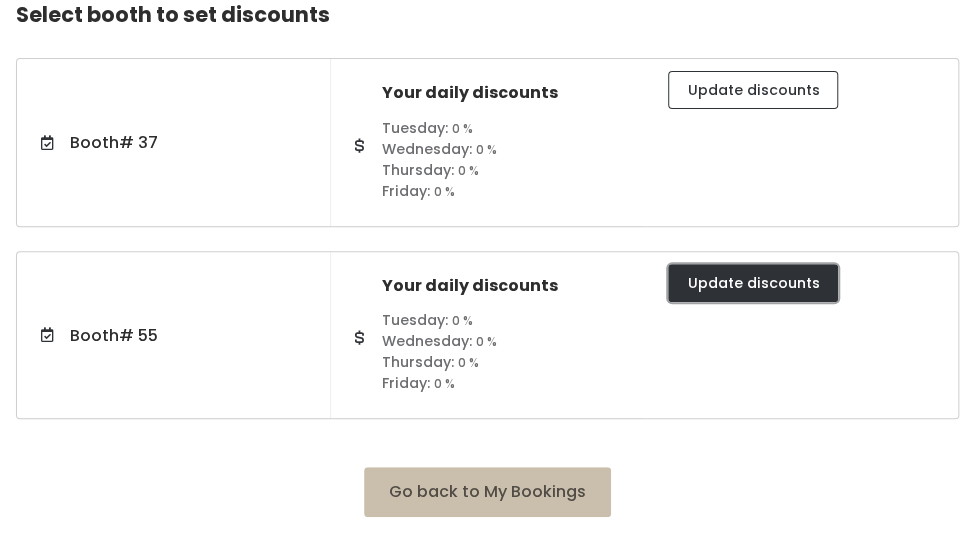 click on "Update discounts" at bounding box center [753, 283] 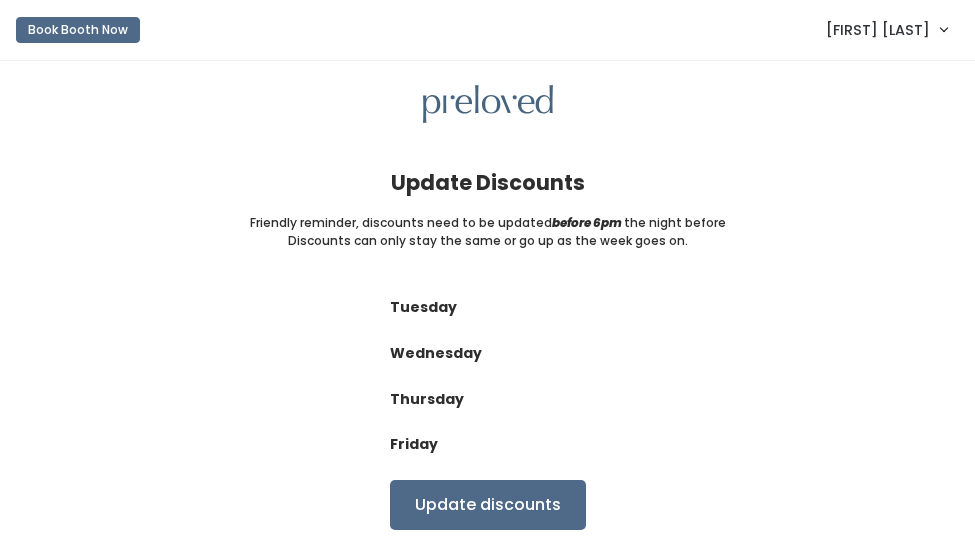 scroll, scrollTop: 0, scrollLeft: 0, axis: both 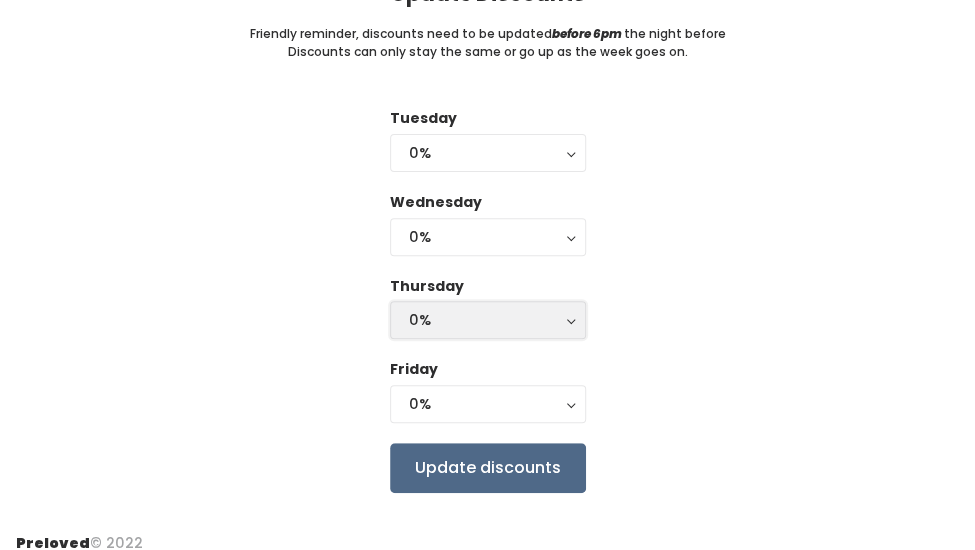 click on "0%" at bounding box center [488, 320] 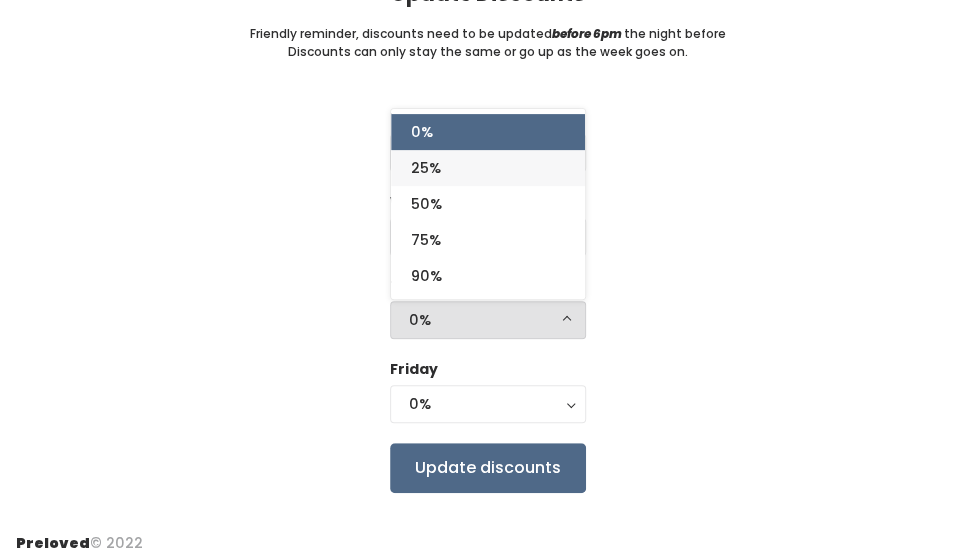 click on "25%" at bounding box center (488, 168) 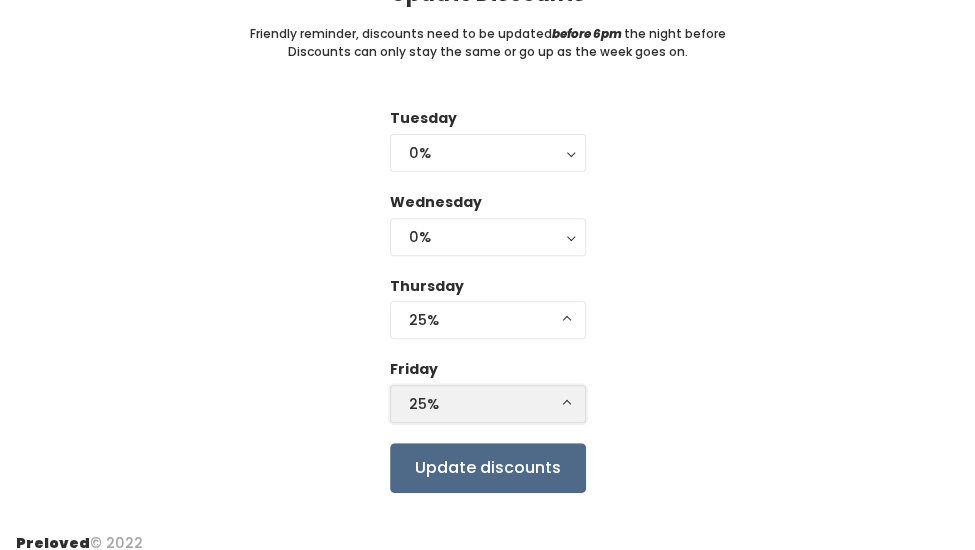 click on "25%" at bounding box center [488, 404] 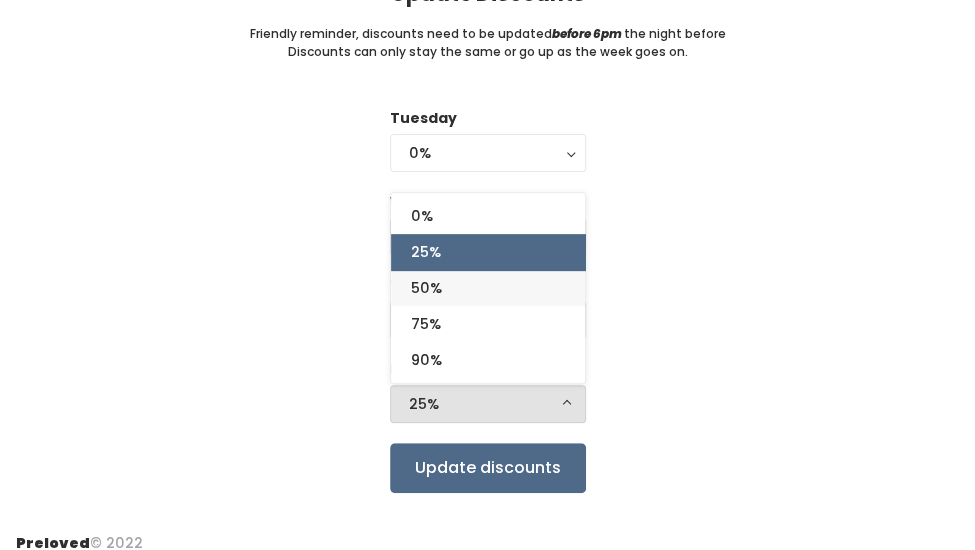 click on "50%" at bounding box center [488, 288] 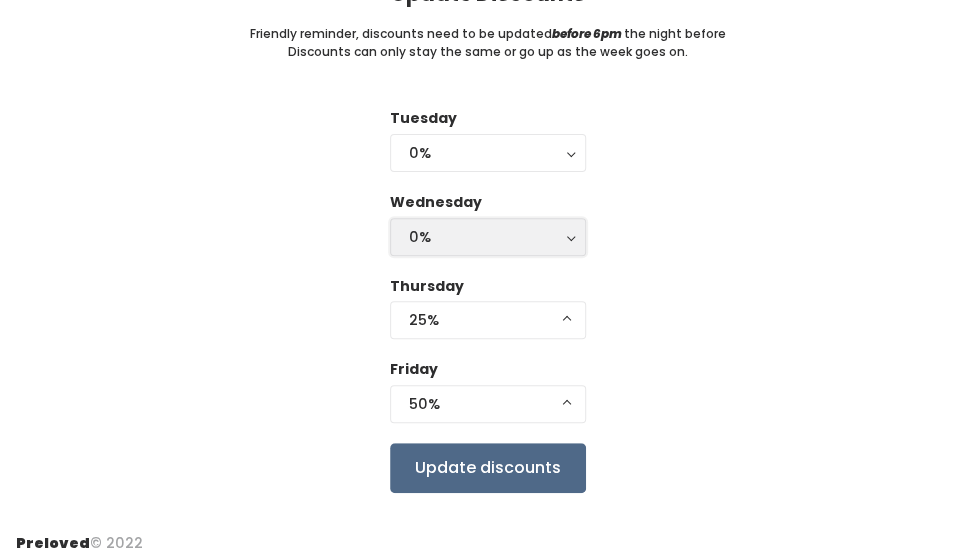 click on "0%" at bounding box center (488, 237) 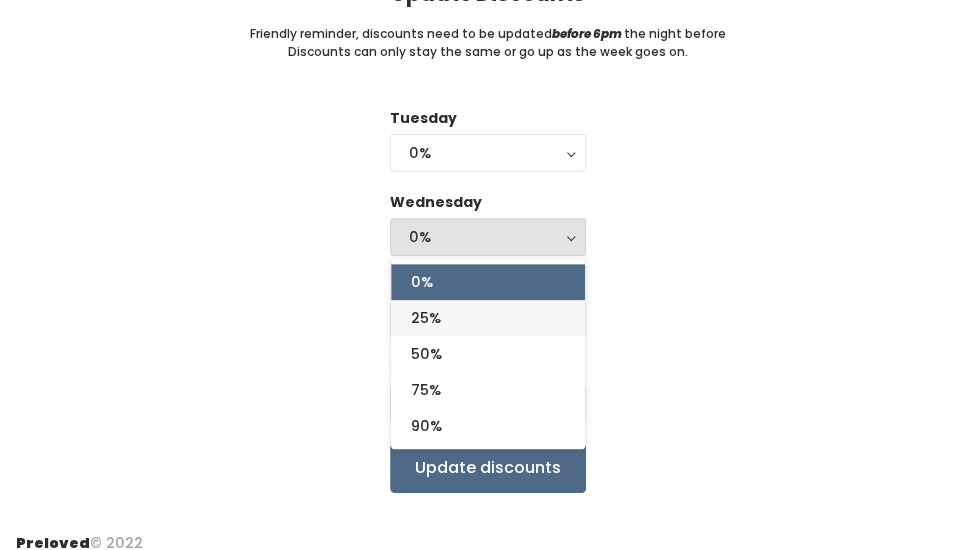 click on "25%" at bounding box center (488, 318) 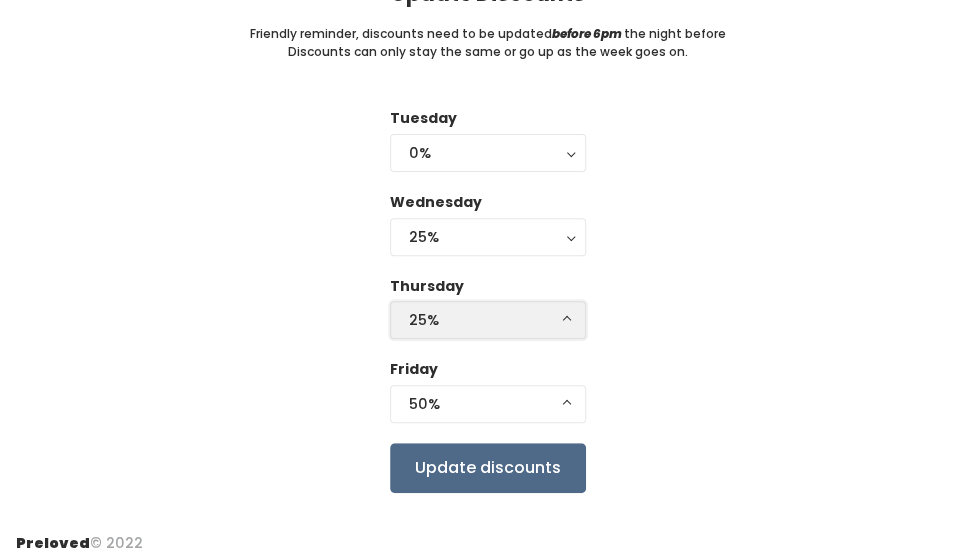 click on "25%" at bounding box center [488, 320] 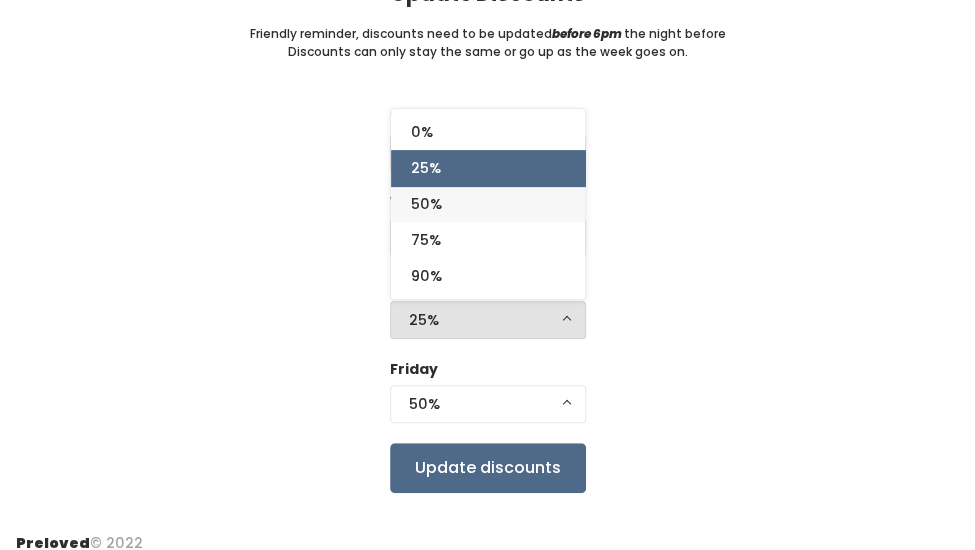 click on "50%" at bounding box center (488, 204) 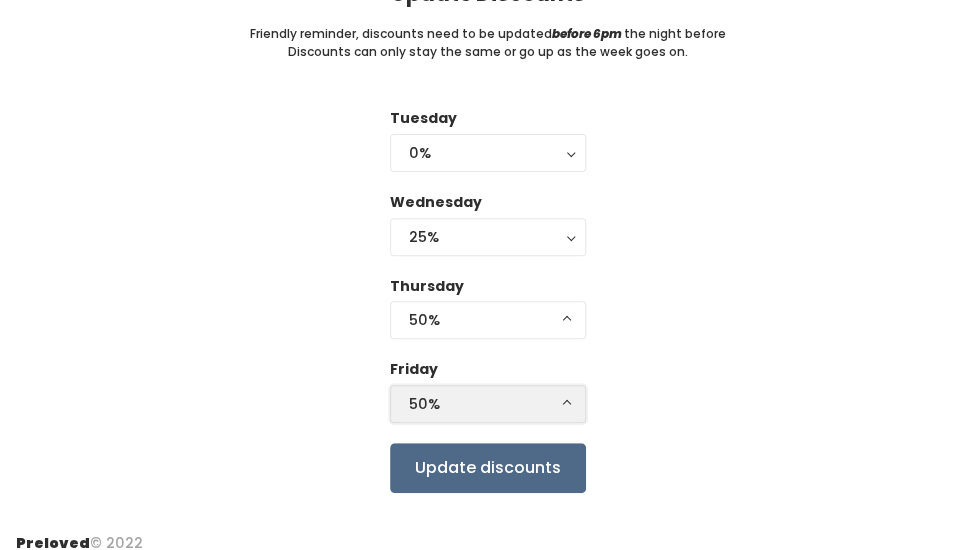click on "50%" at bounding box center (488, 404) 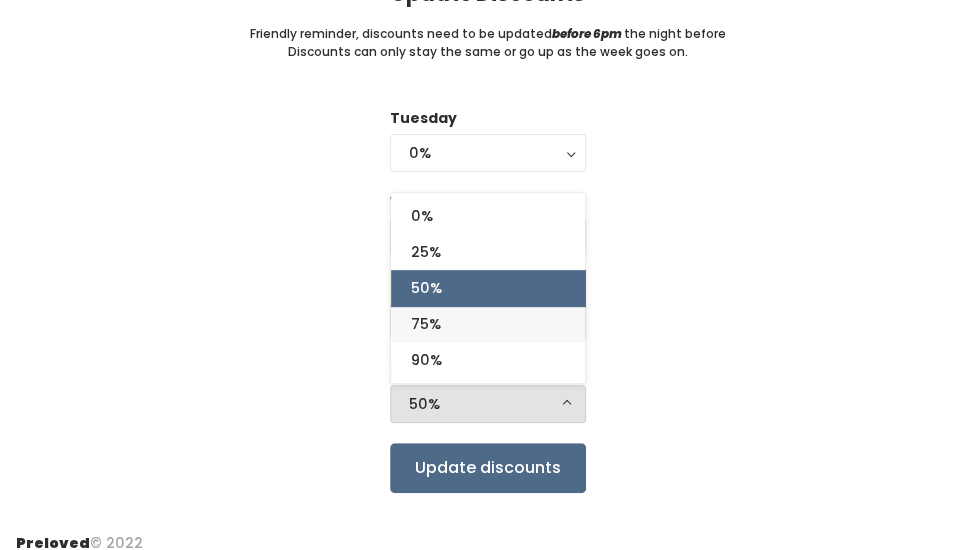 click on "75%" at bounding box center (488, 324) 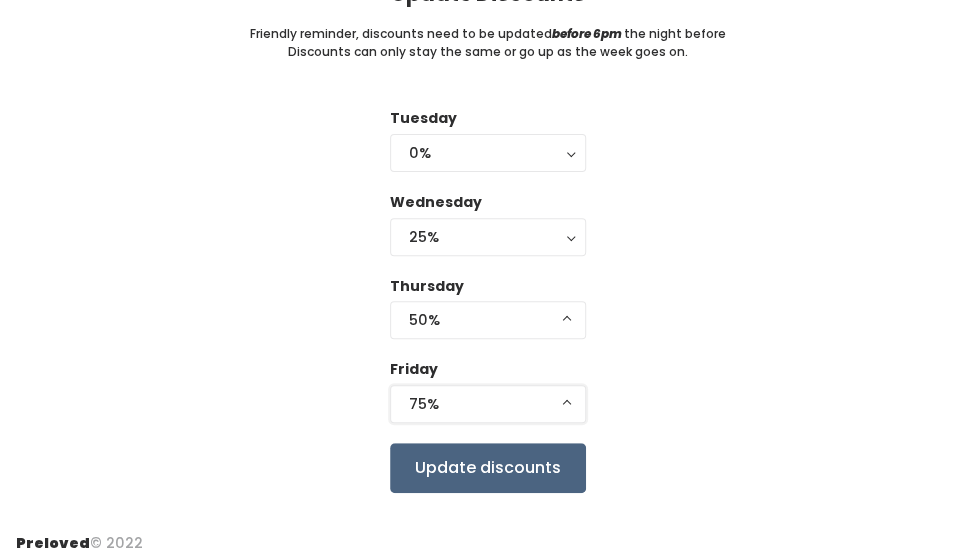 scroll, scrollTop: 207, scrollLeft: 0, axis: vertical 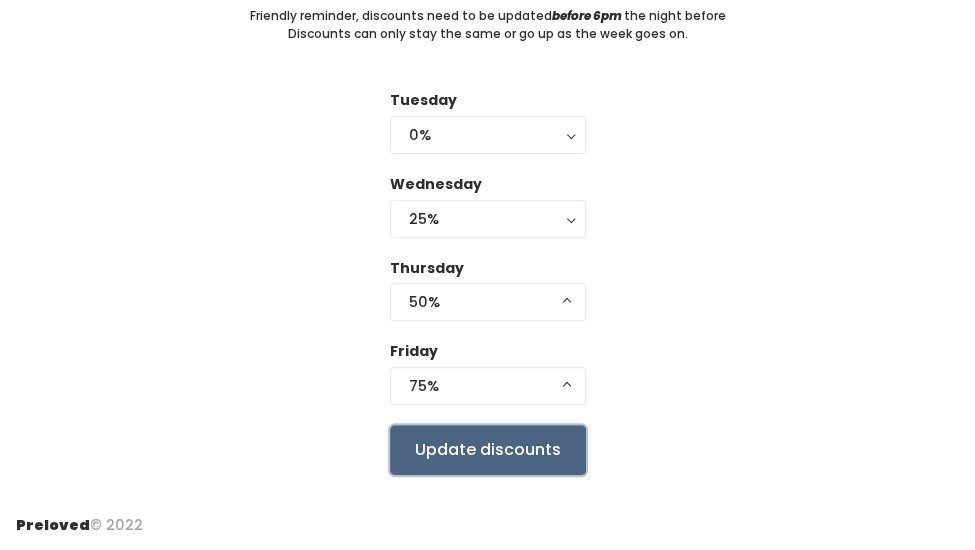 click on "Update discounts" at bounding box center [488, 450] 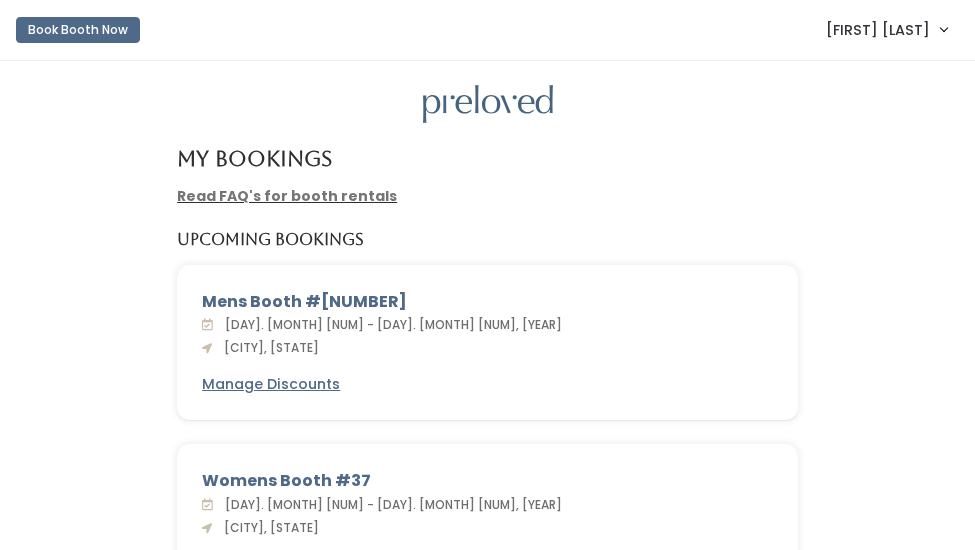 scroll, scrollTop: 0, scrollLeft: 0, axis: both 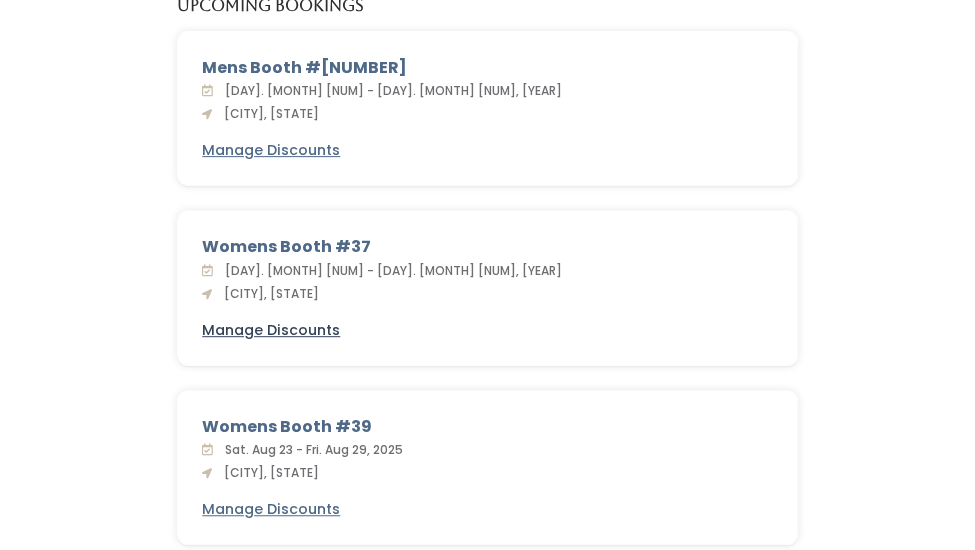 click on "Manage Discounts" at bounding box center (271, 330) 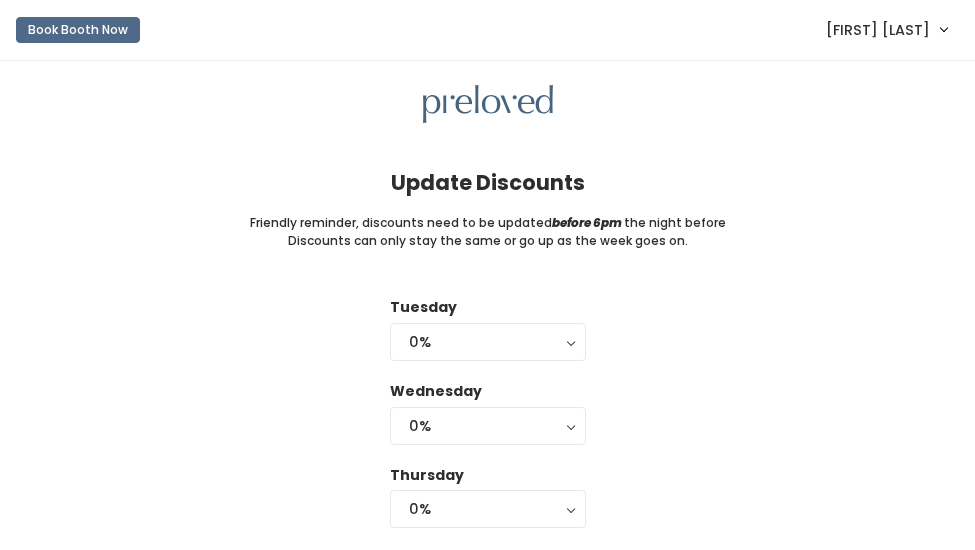 scroll, scrollTop: 204, scrollLeft: 0, axis: vertical 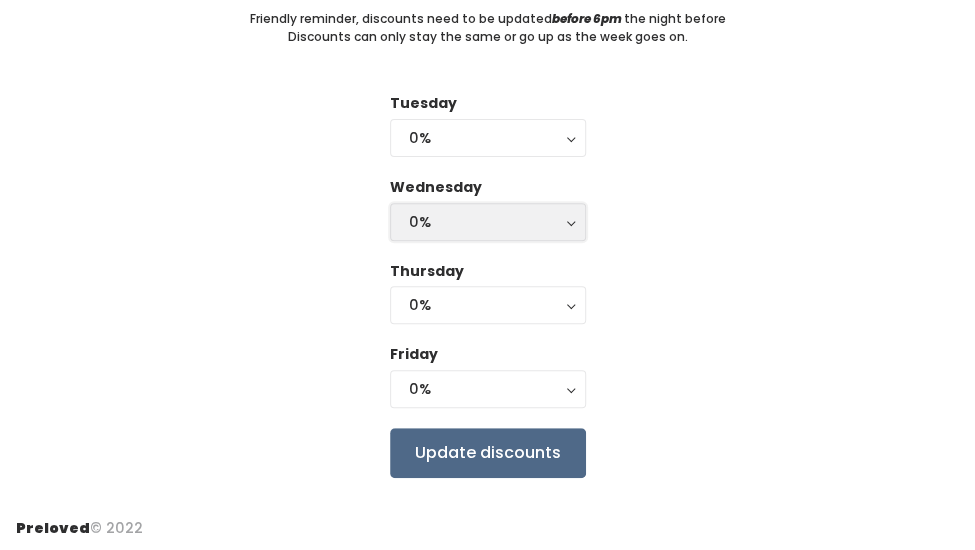 click on "0%" at bounding box center (488, 222) 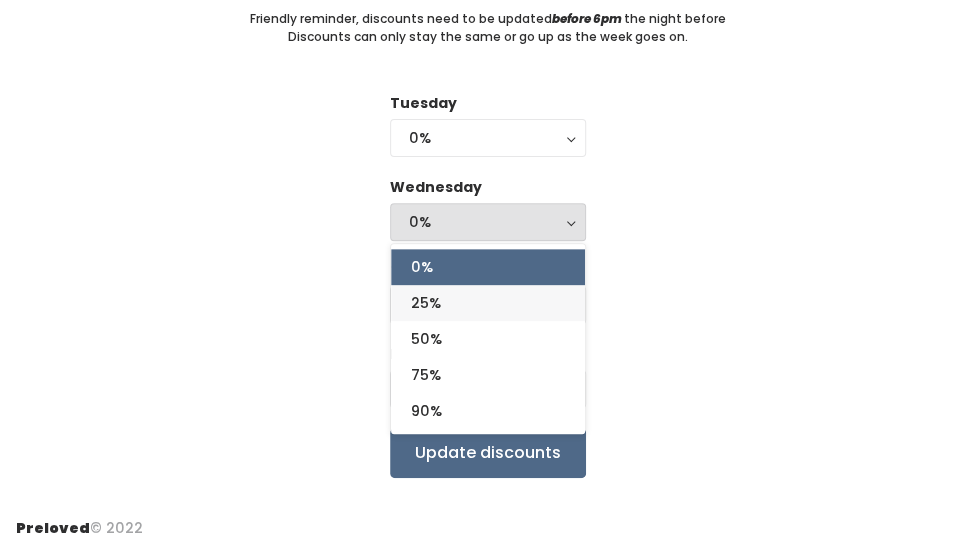 click on "25%" at bounding box center (488, 303) 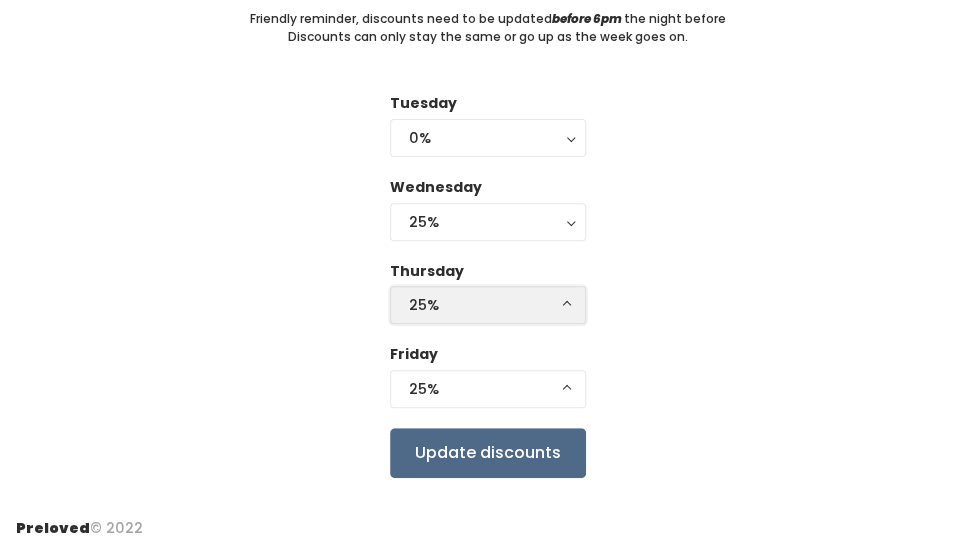 click on "25%" at bounding box center [488, 305] 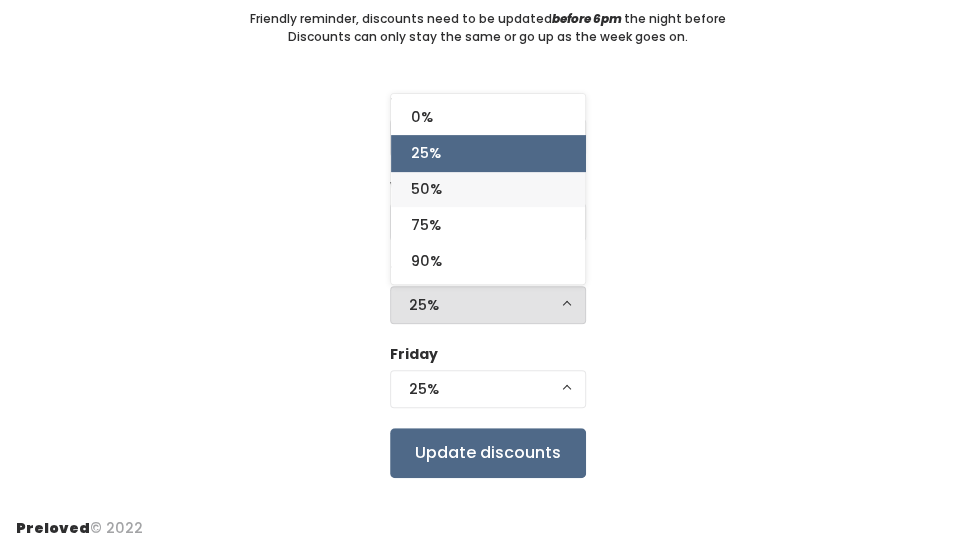 click on "50%" at bounding box center (488, 189) 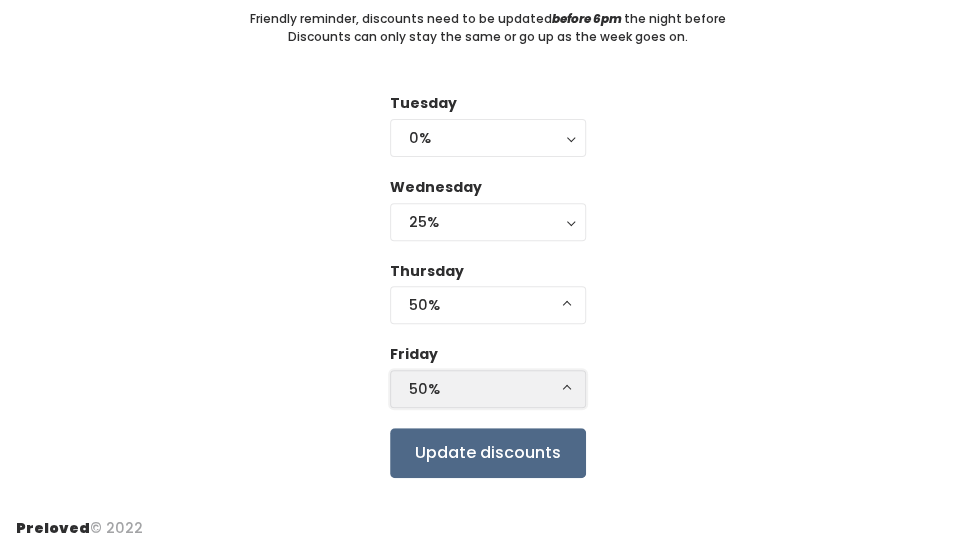 click on "50%" at bounding box center (488, 389) 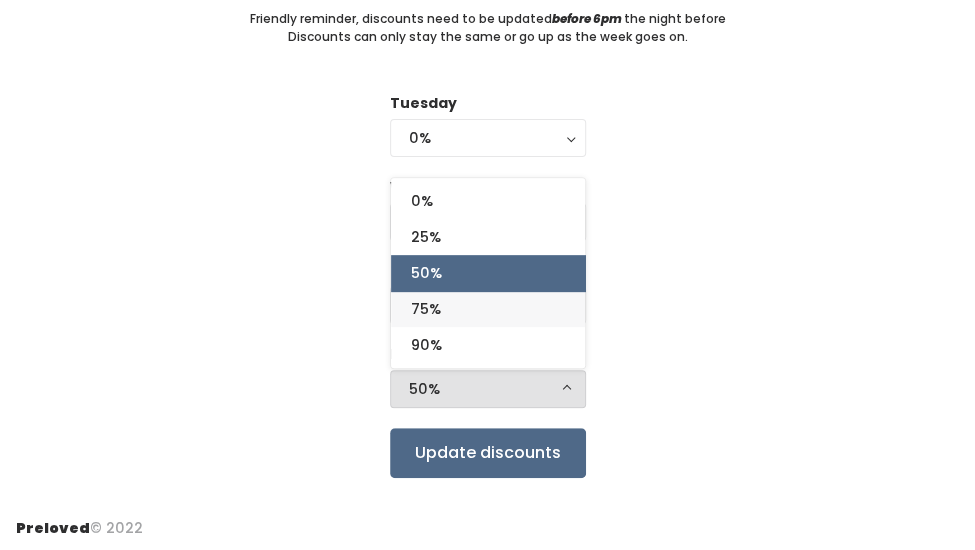 click on "75%" at bounding box center (488, 309) 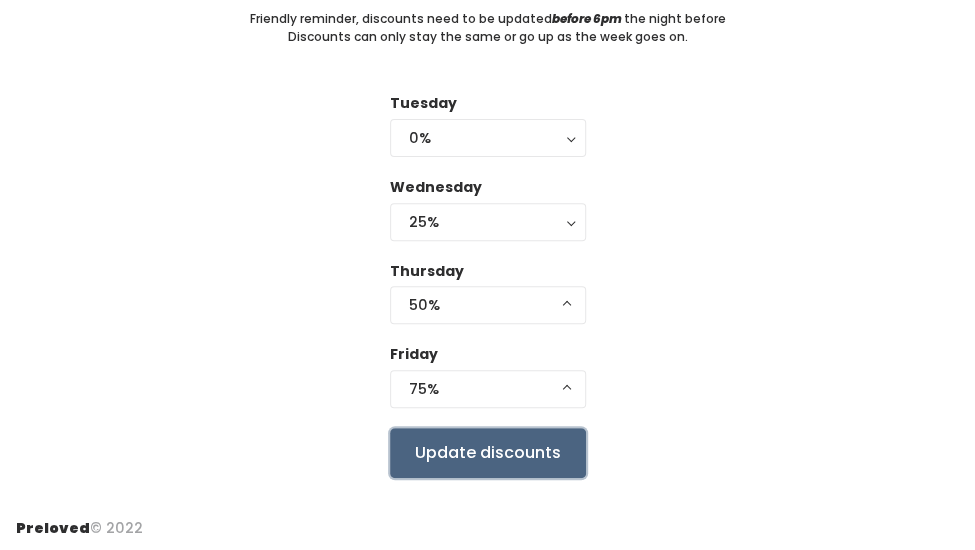 click on "Update discounts" at bounding box center [488, 453] 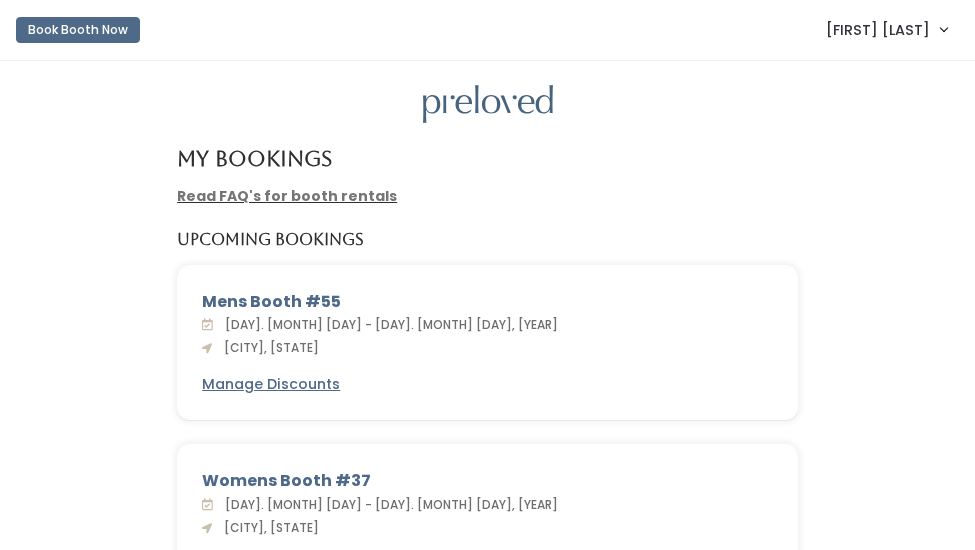 scroll, scrollTop: 0, scrollLeft: 0, axis: both 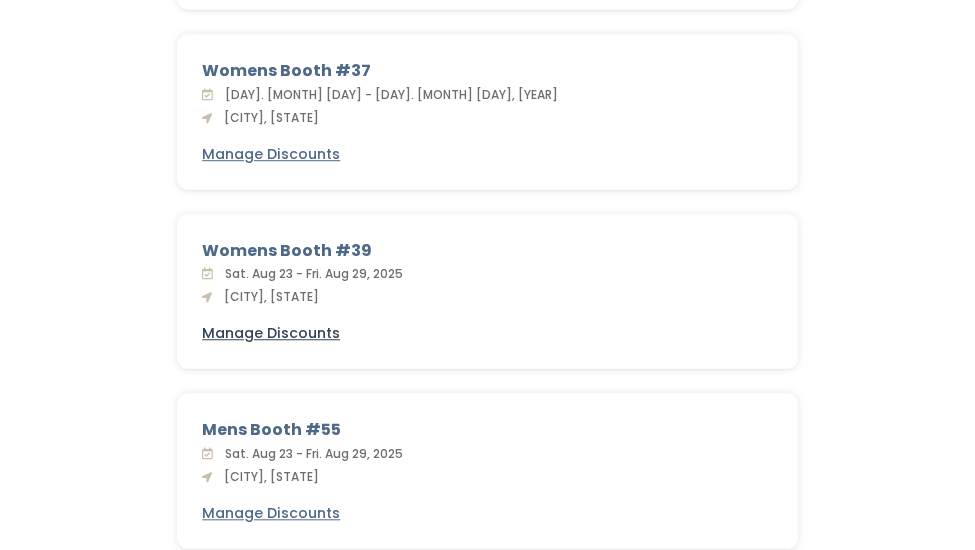 click on "Manage Discounts" at bounding box center [271, 333] 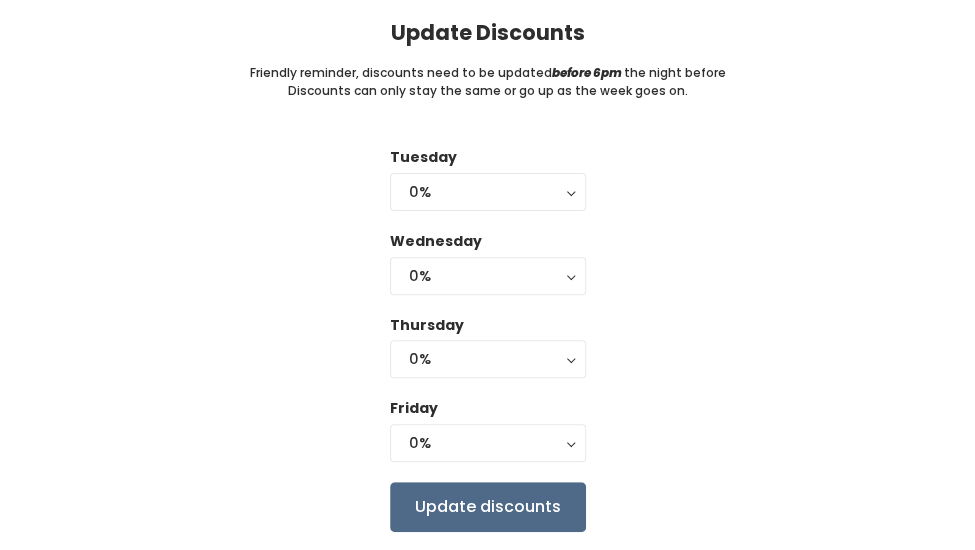 scroll, scrollTop: 150, scrollLeft: 0, axis: vertical 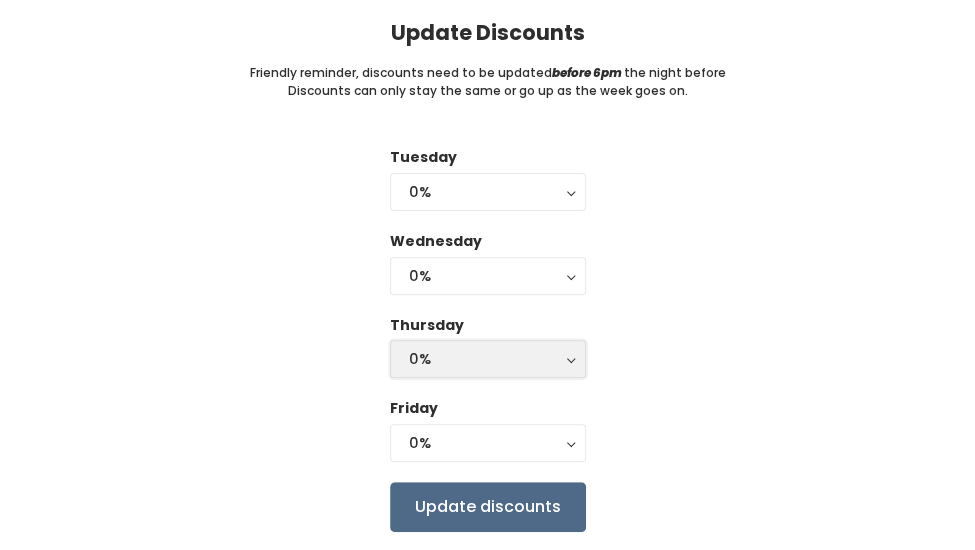 click on "0%" at bounding box center (488, 359) 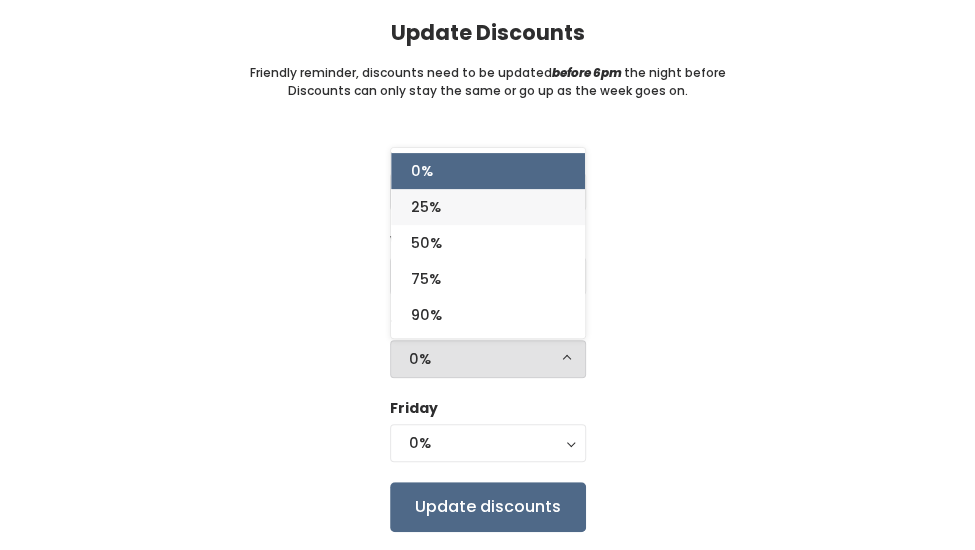 click on "25%" at bounding box center [488, 207] 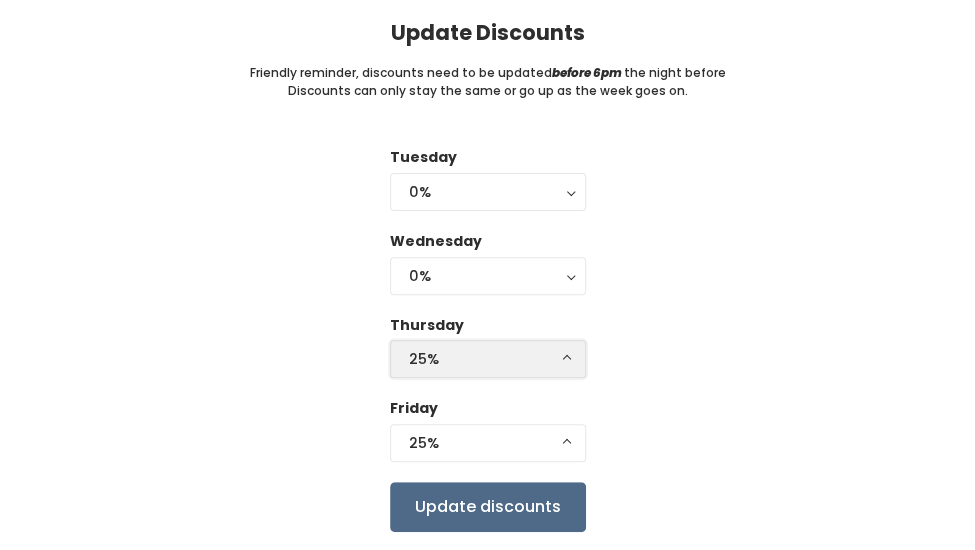 scroll, scrollTop: 207, scrollLeft: 0, axis: vertical 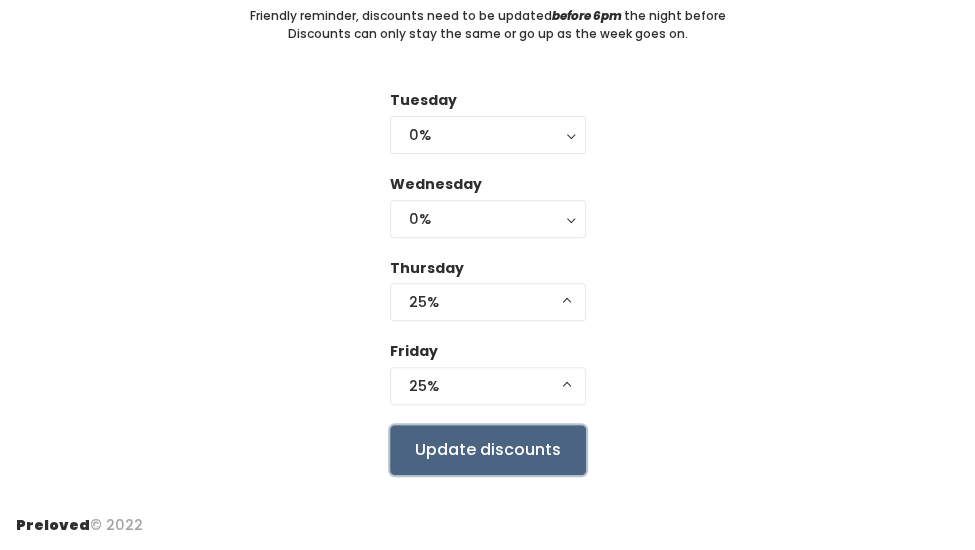 click on "Update discounts" at bounding box center [488, 450] 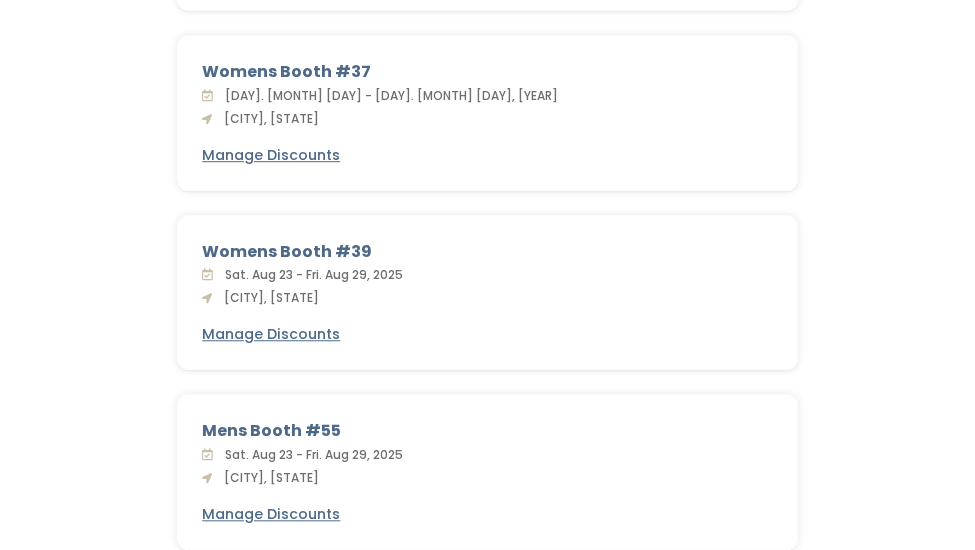 scroll, scrollTop: 409, scrollLeft: 0, axis: vertical 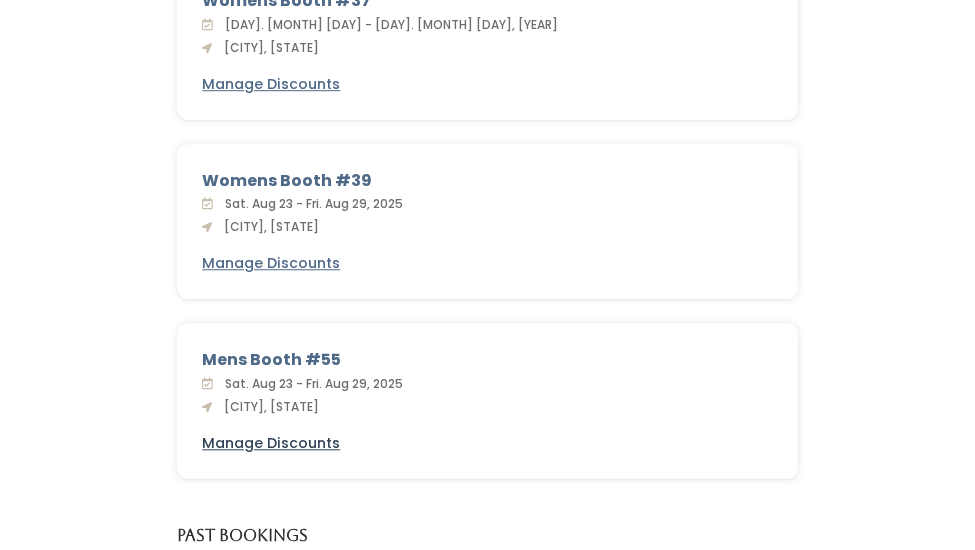 click on "Manage Discounts" at bounding box center (271, 443) 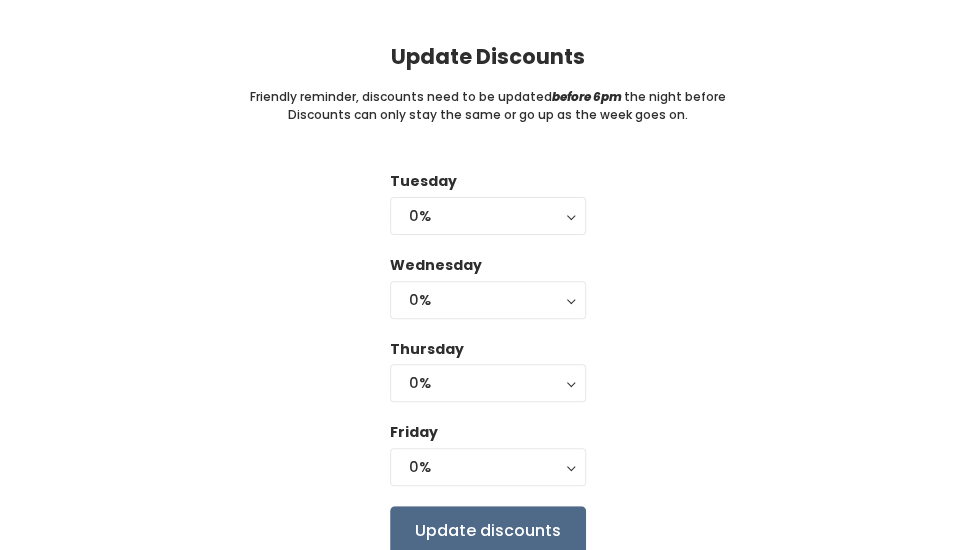 scroll, scrollTop: 0, scrollLeft: 0, axis: both 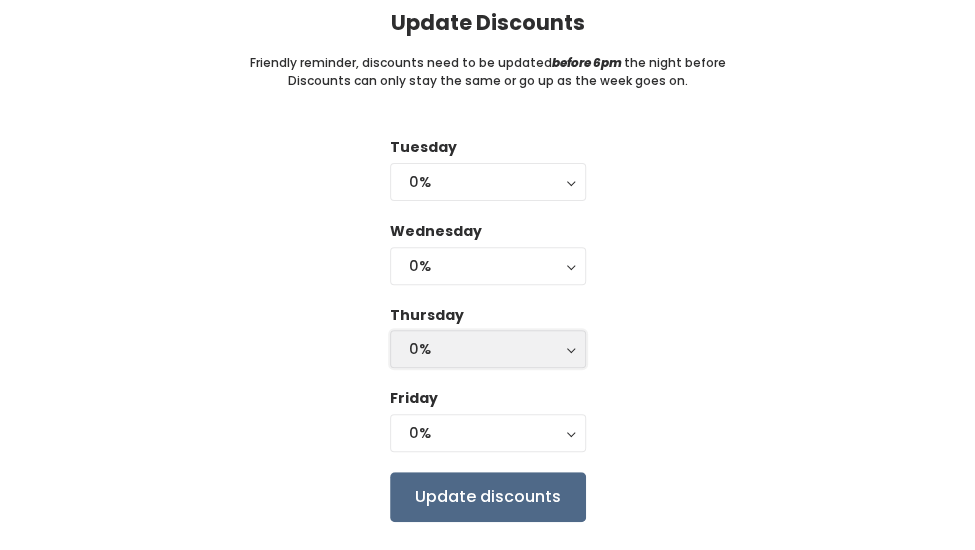 click on "0%" at bounding box center [488, 349] 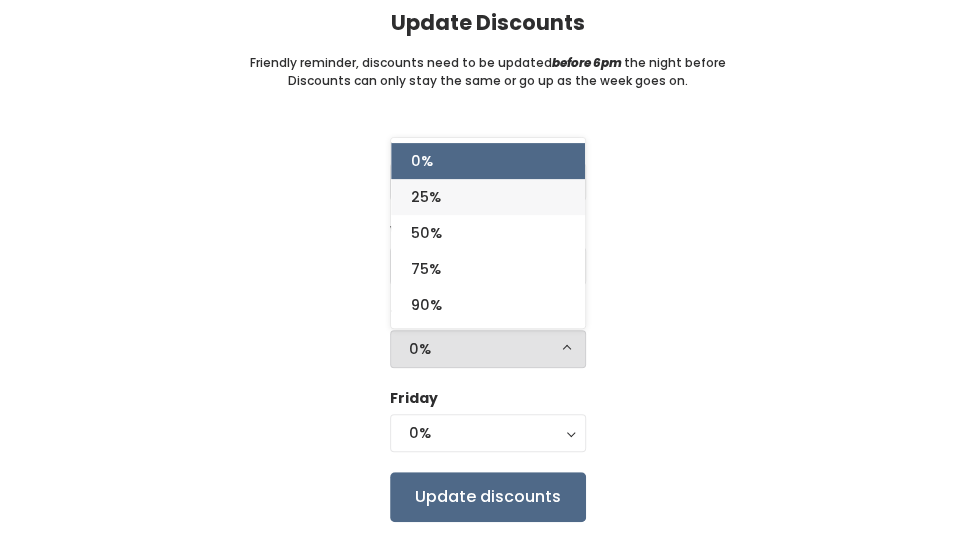 click on "25%" at bounding box center [488, 197] 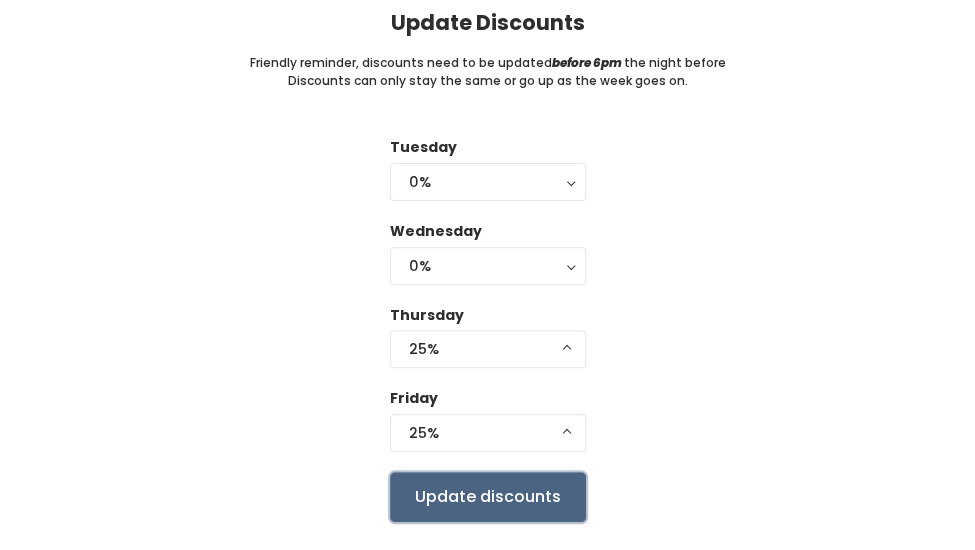 click on "Update discounts" at bounding box center [488, 497] 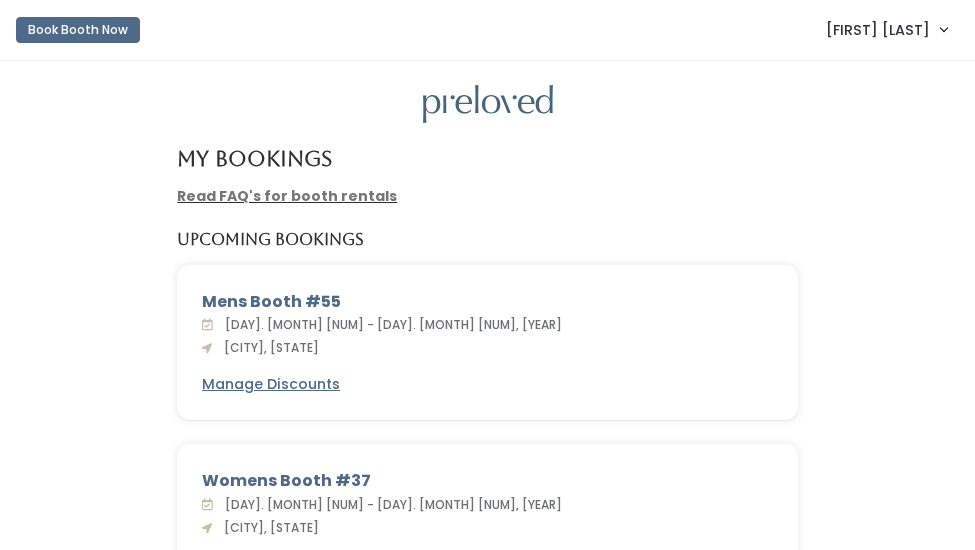 scroll, scrollTop: 0, scrollLeft: 0, axis: both 